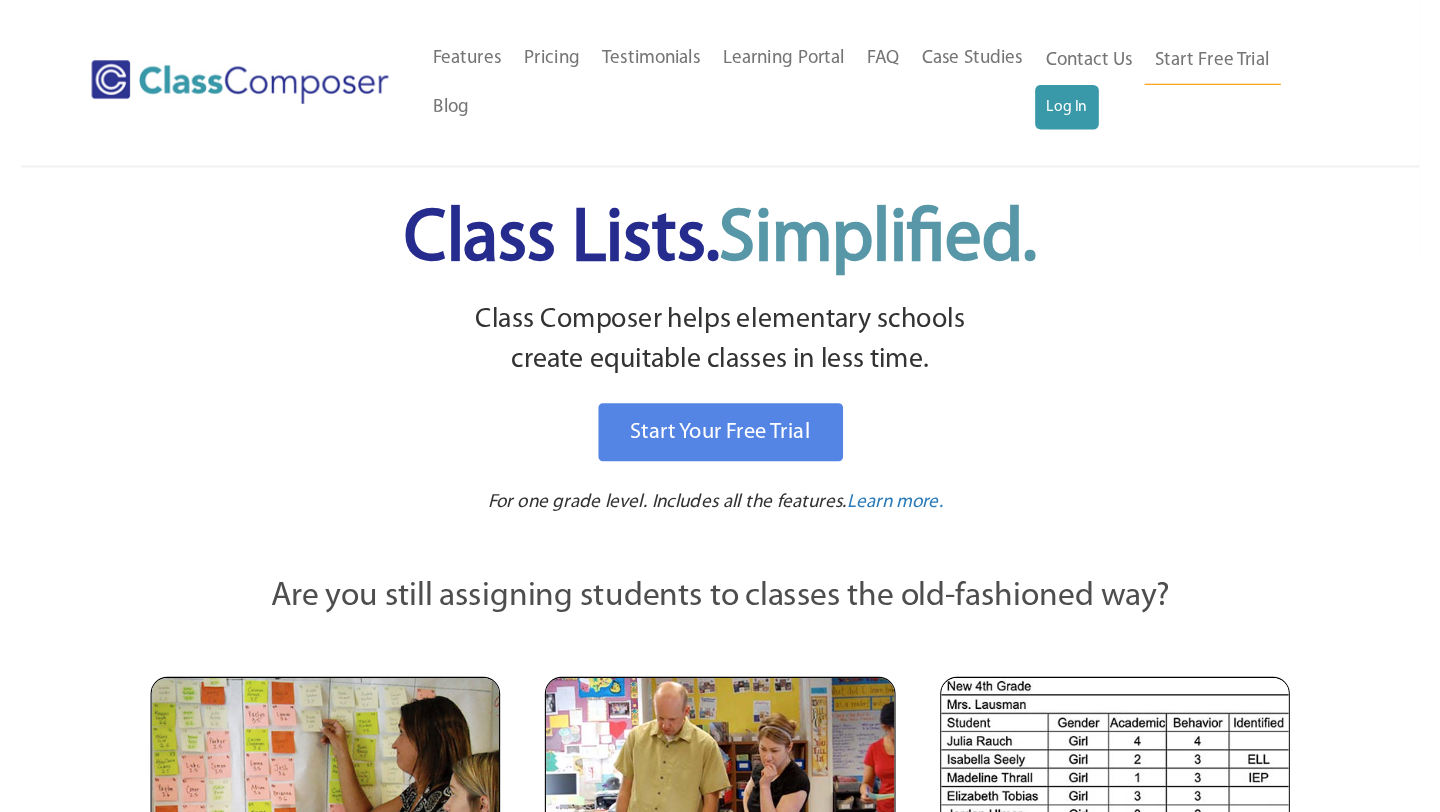 scroll, scrollTop: 0, scrollLeft: 0, axis: both 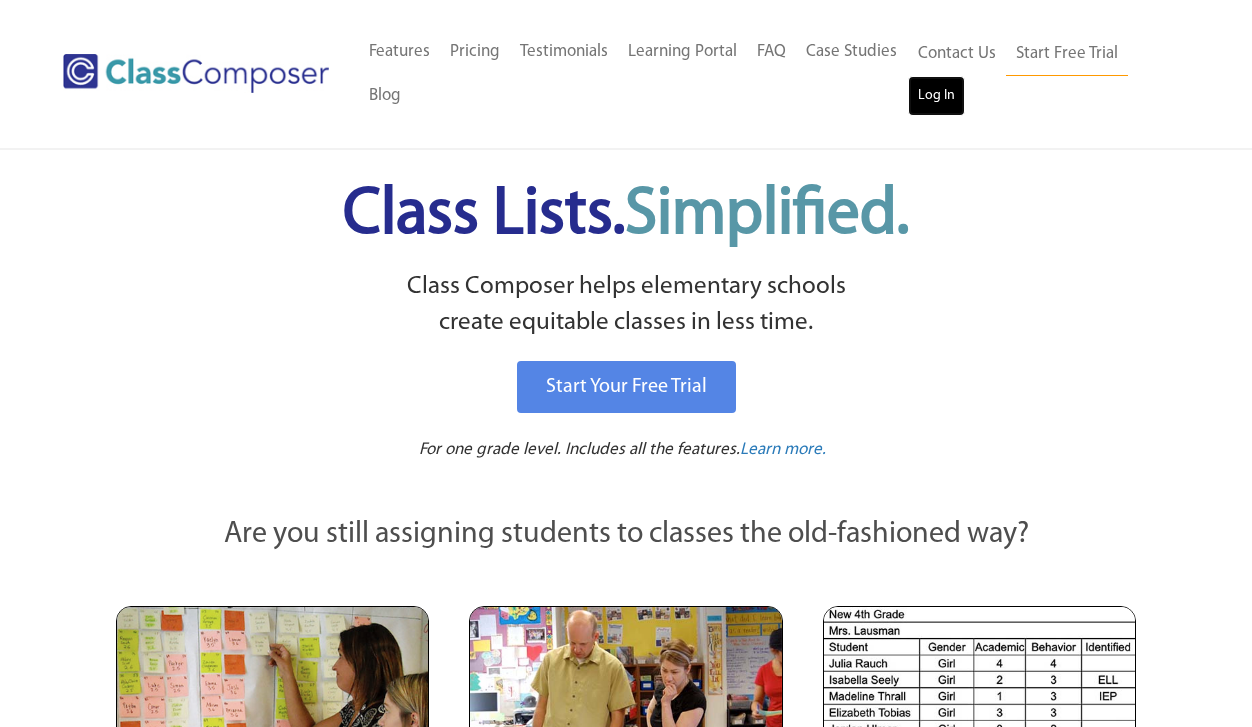 click on "Log In" at bounding box center [936, 96] 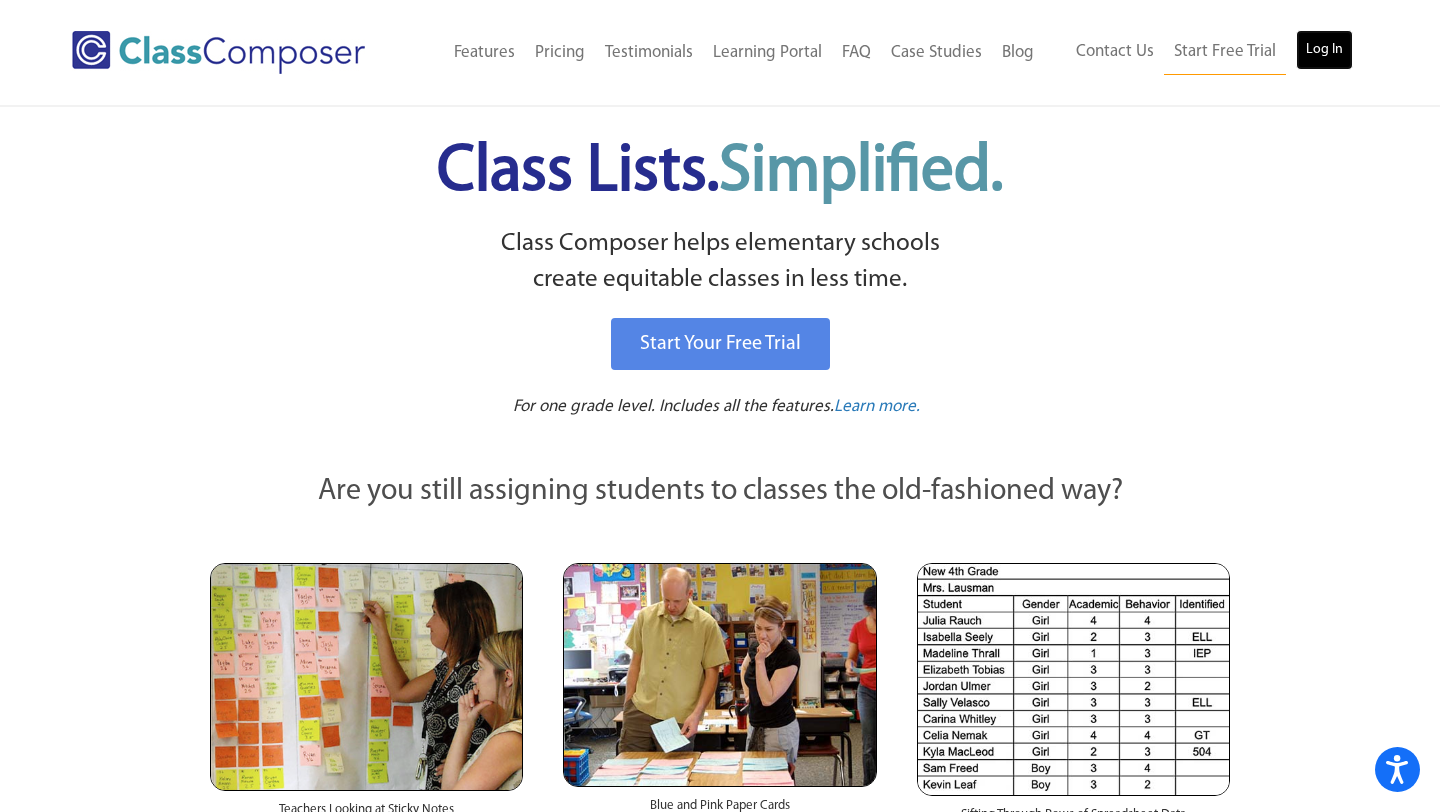 scroll, scrollTop: 0, scrollLeft: 0, axis: both 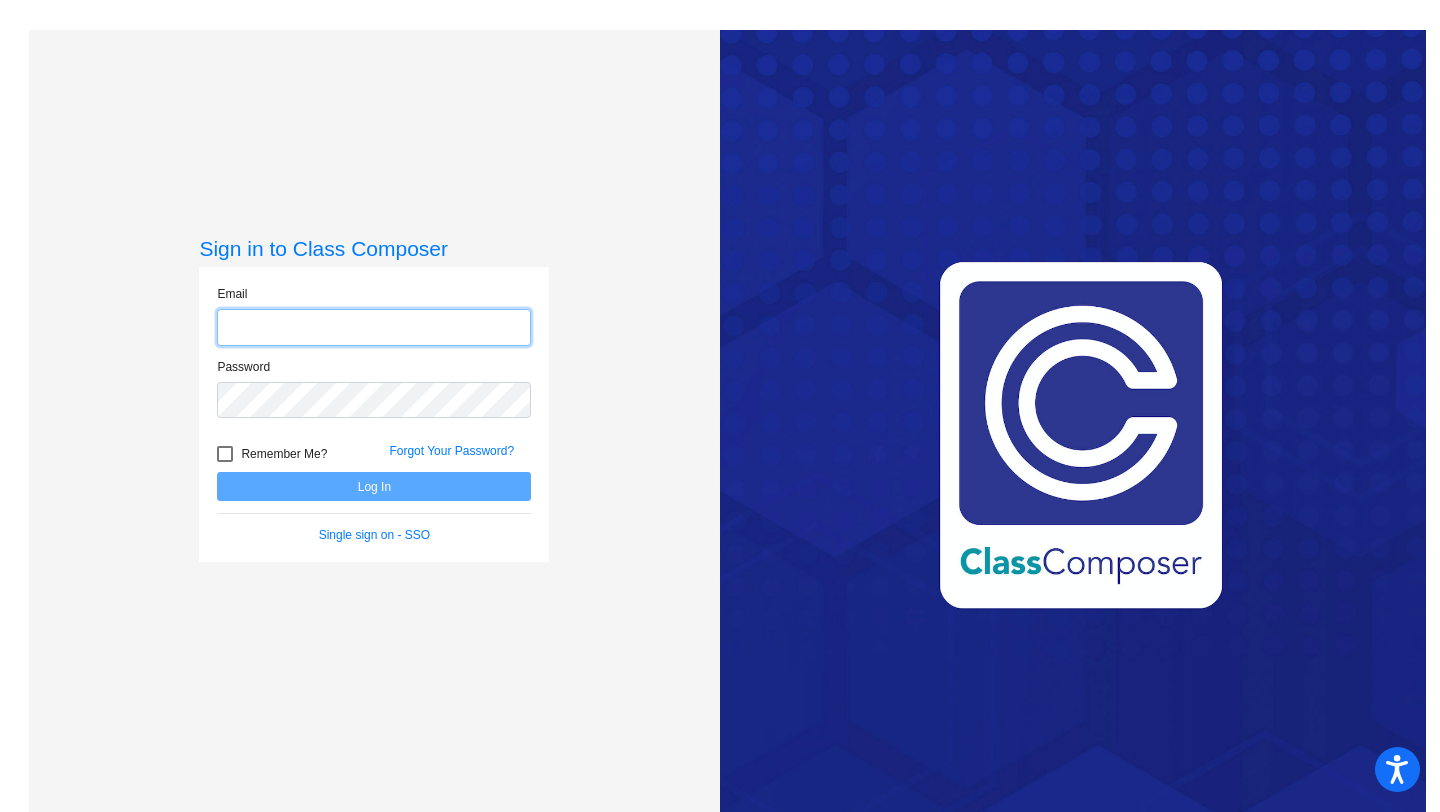 type on "[PERSON_NAME][EMAIL_ADDRESS][PERSON_NAME][DOMAIN_NAME]" 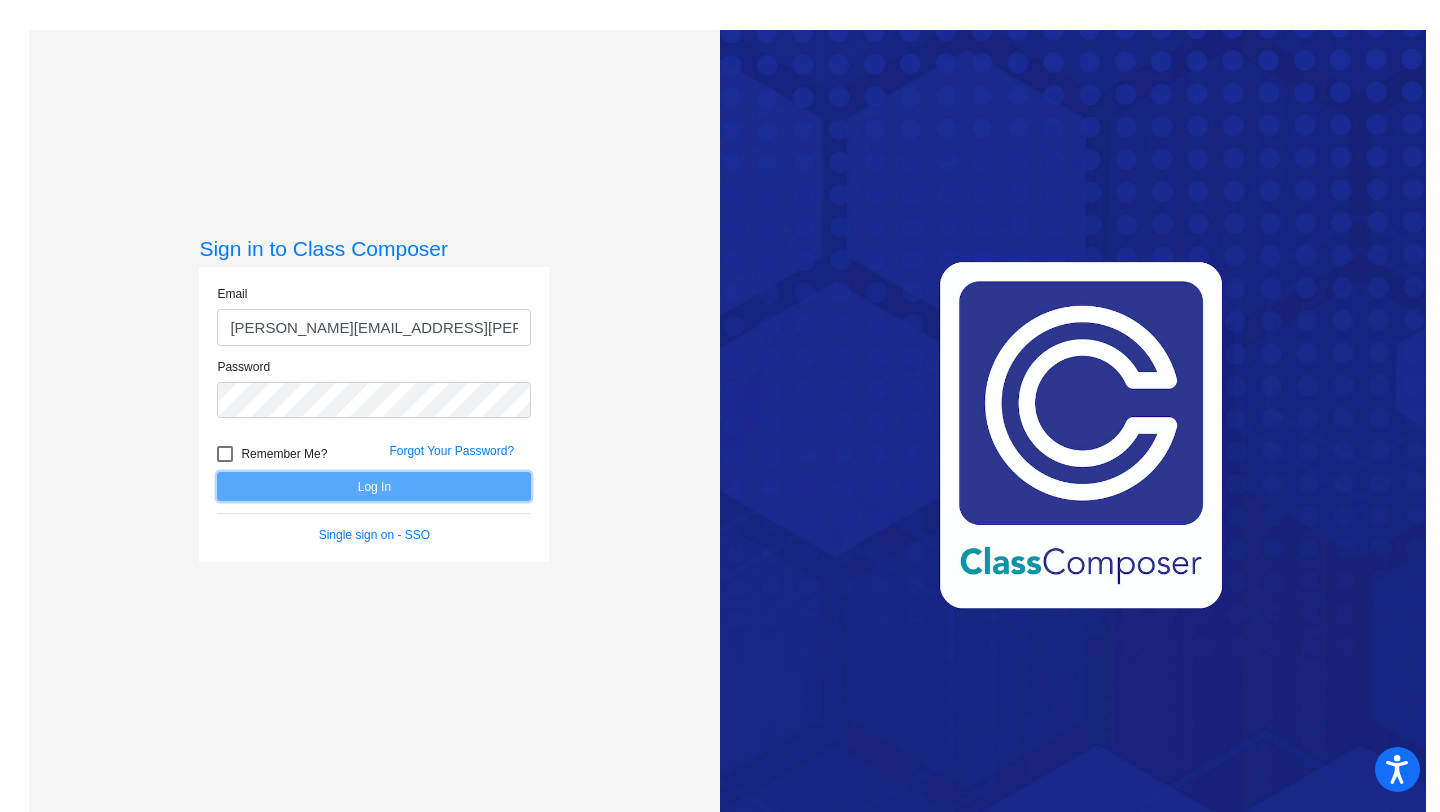 click on "Log In" 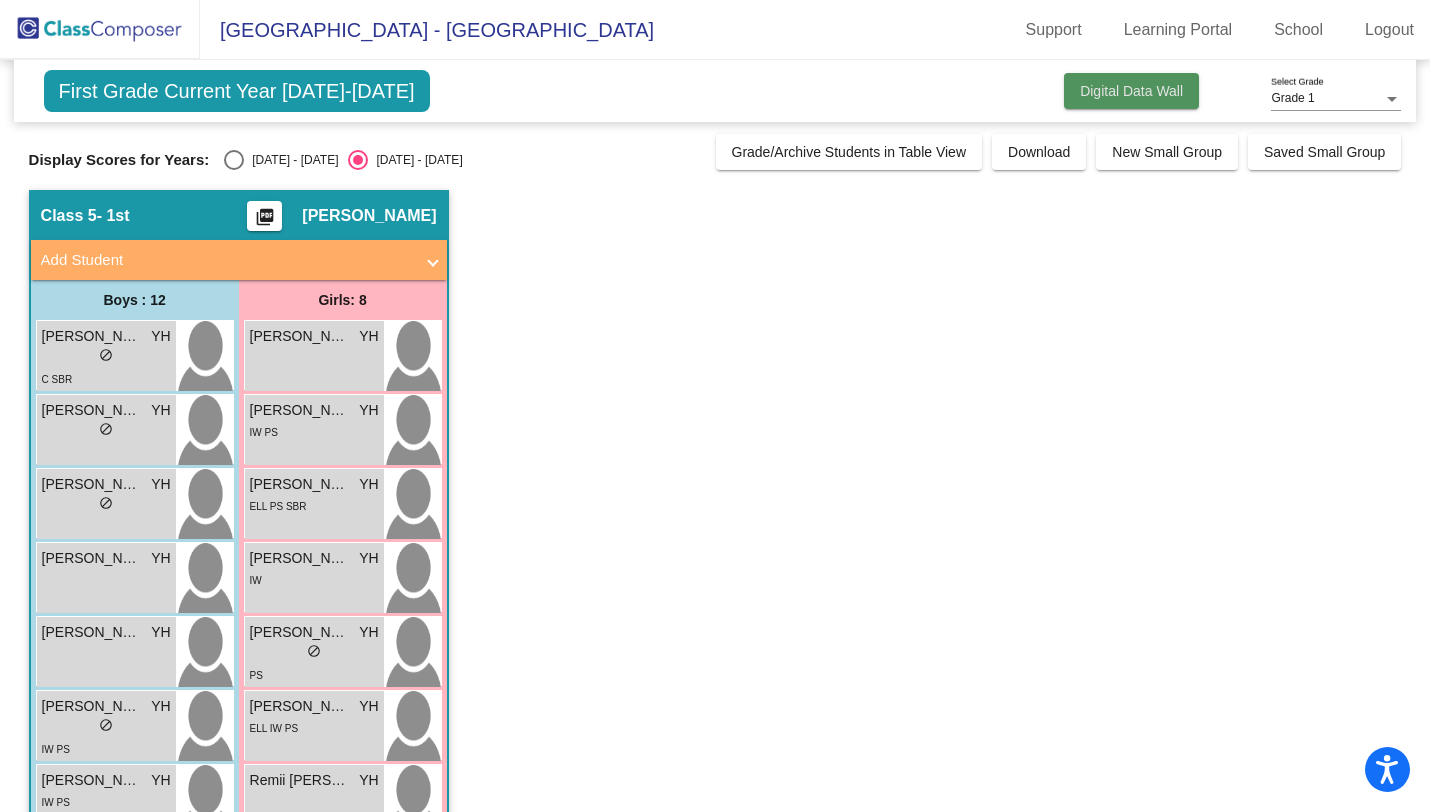 click on "Digital Data Wall" 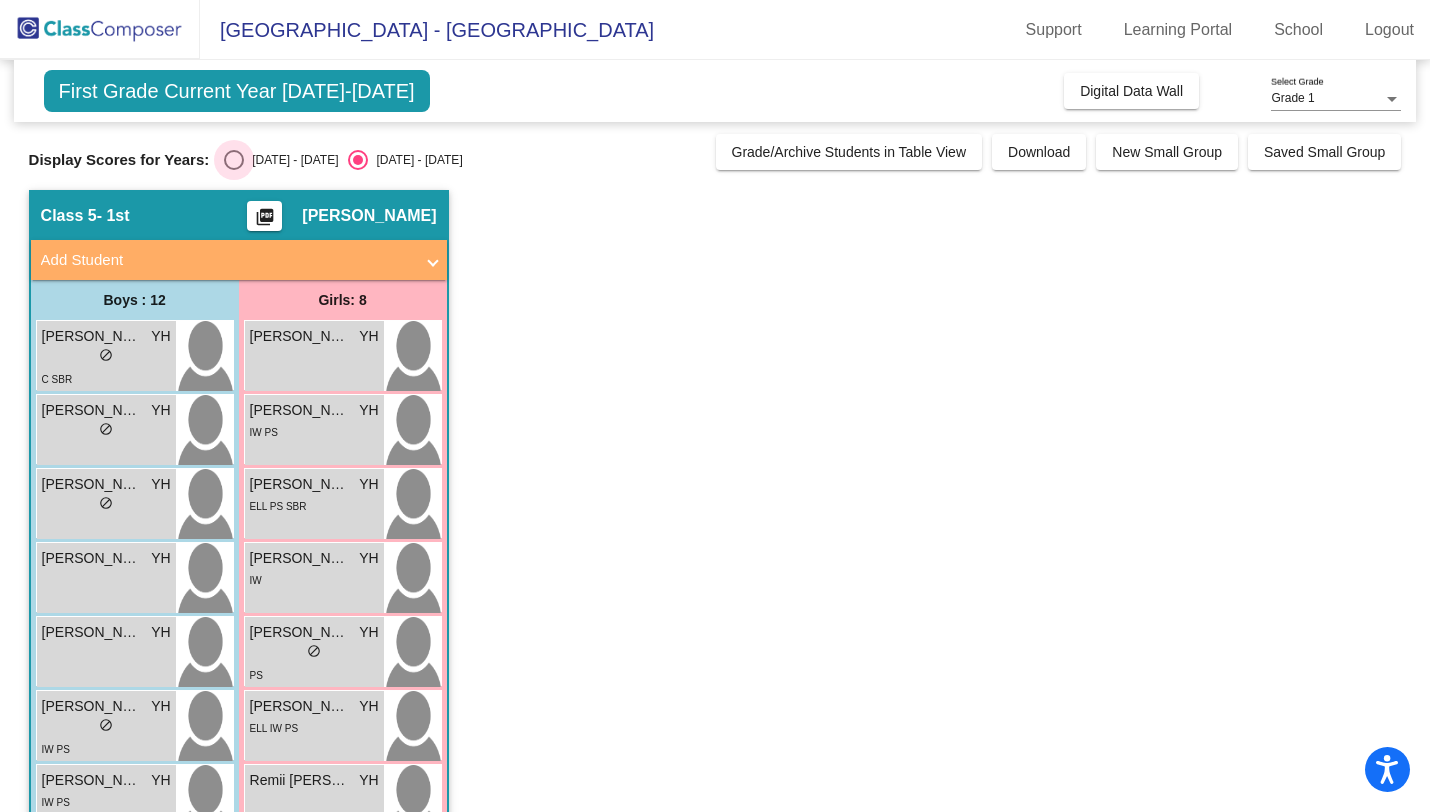 click at bounding box center [234, 160] 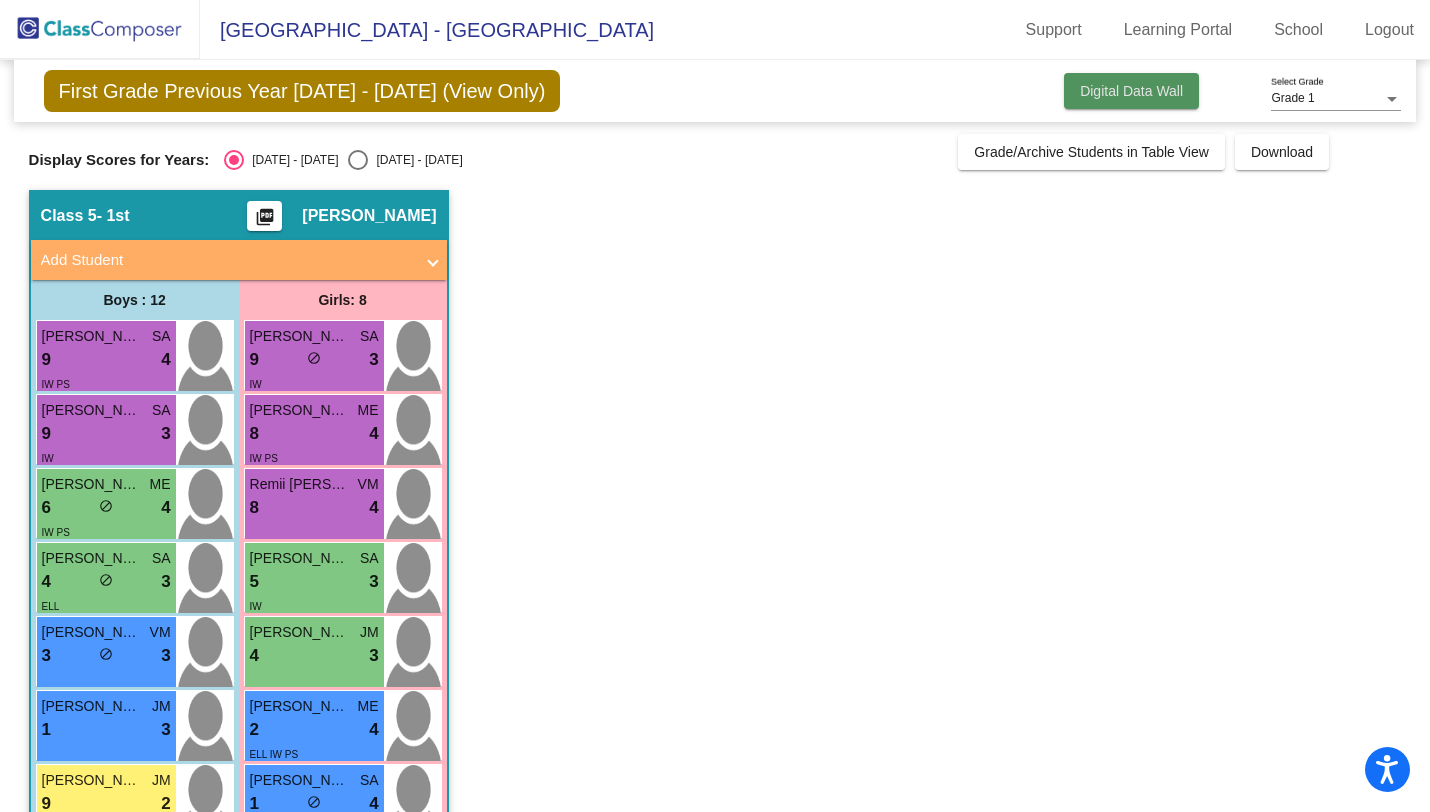 click on "Digital Data Wall" 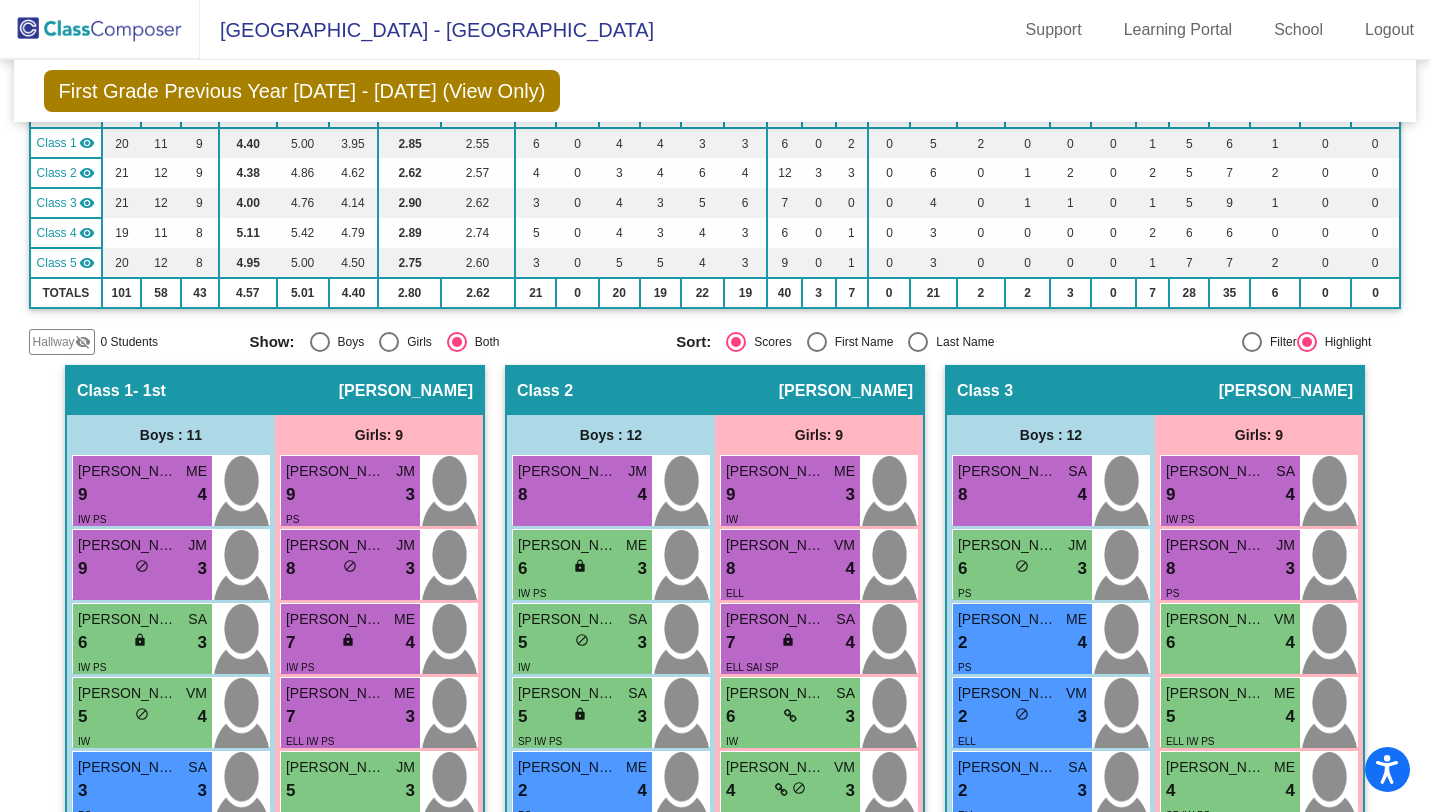 scroll, scrollTop: 366, scrollLeft: 0, axis: vertical 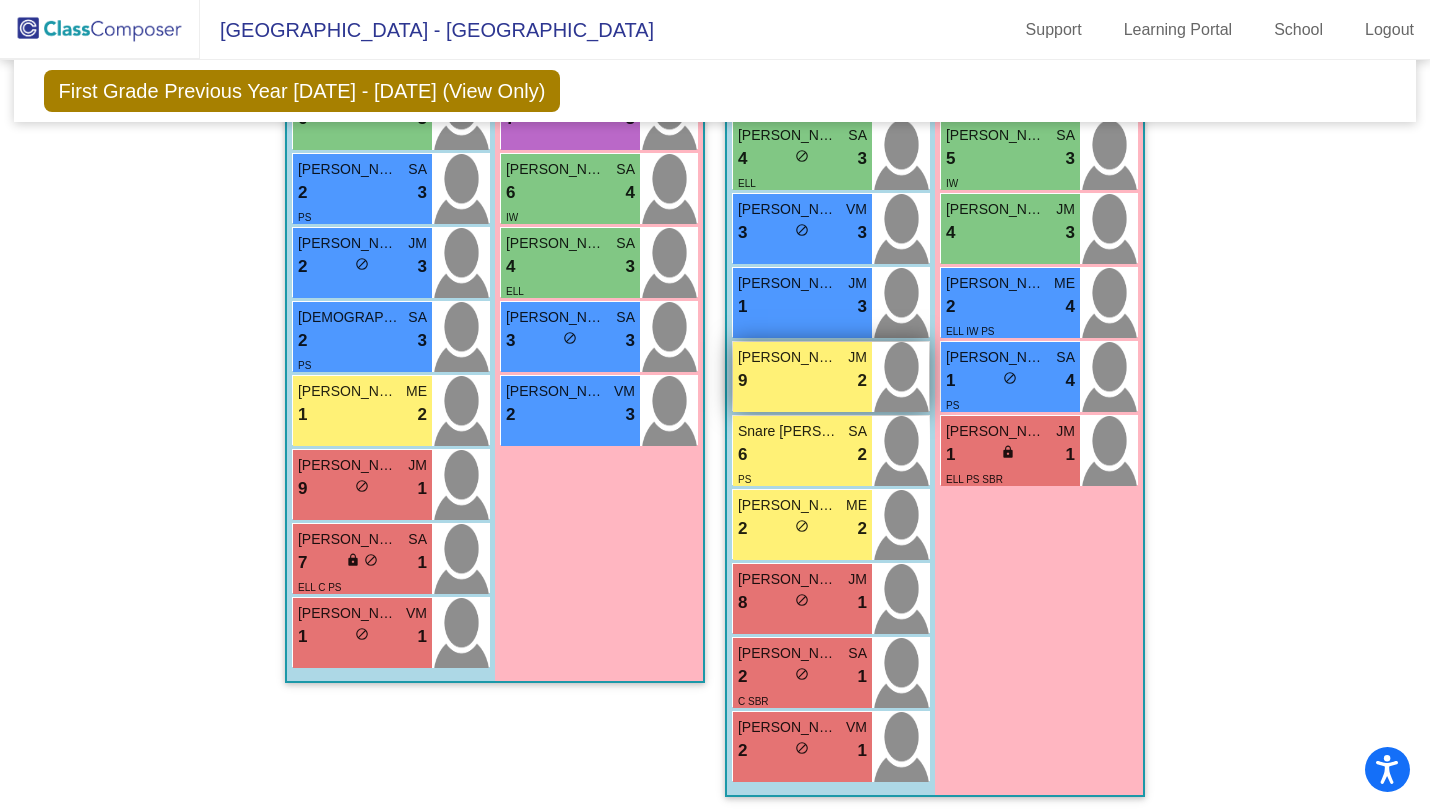 click on "9 lock do_not_disturb_alt 2" at bounding box center [802, 381] 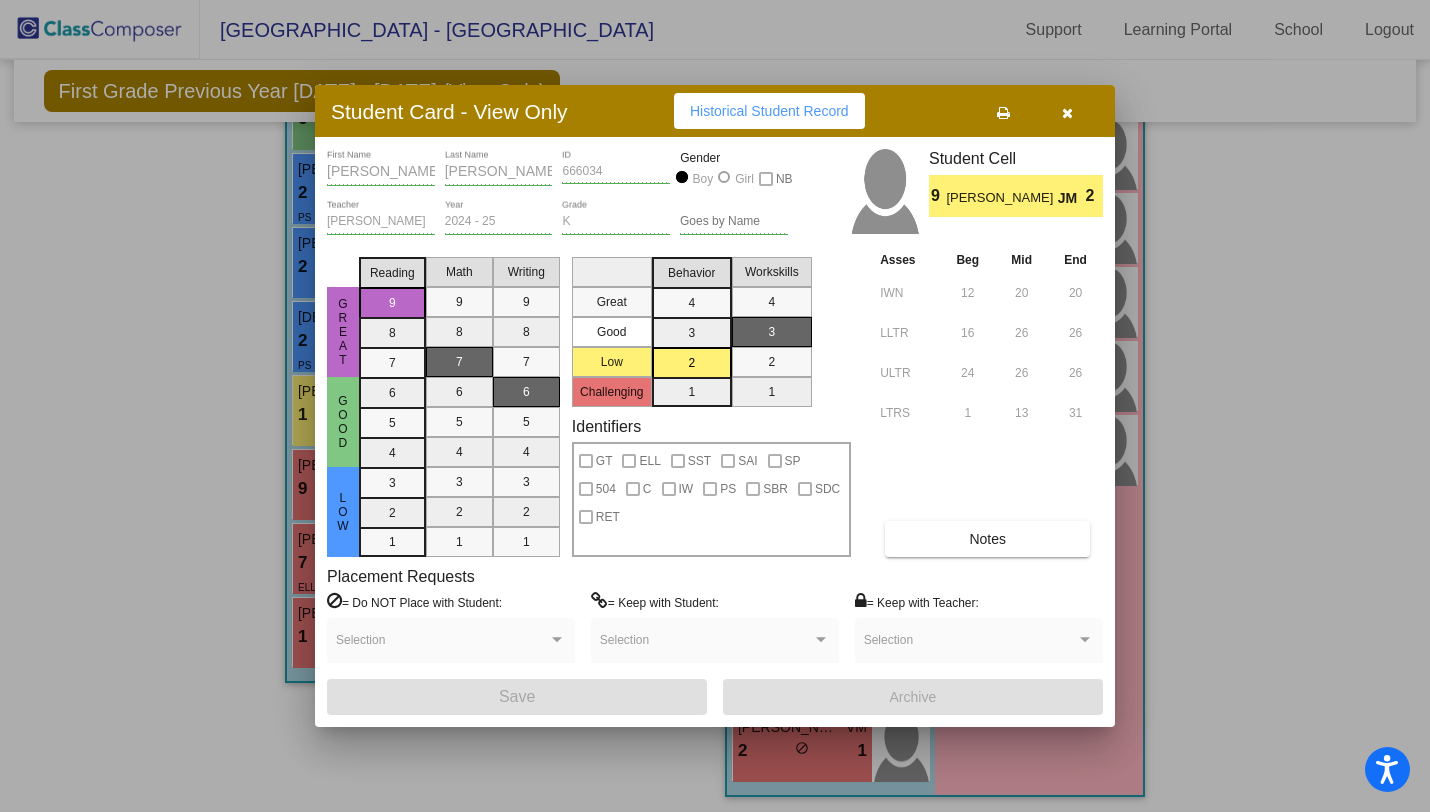 click on "Notes" at bounding box center (987, 539) 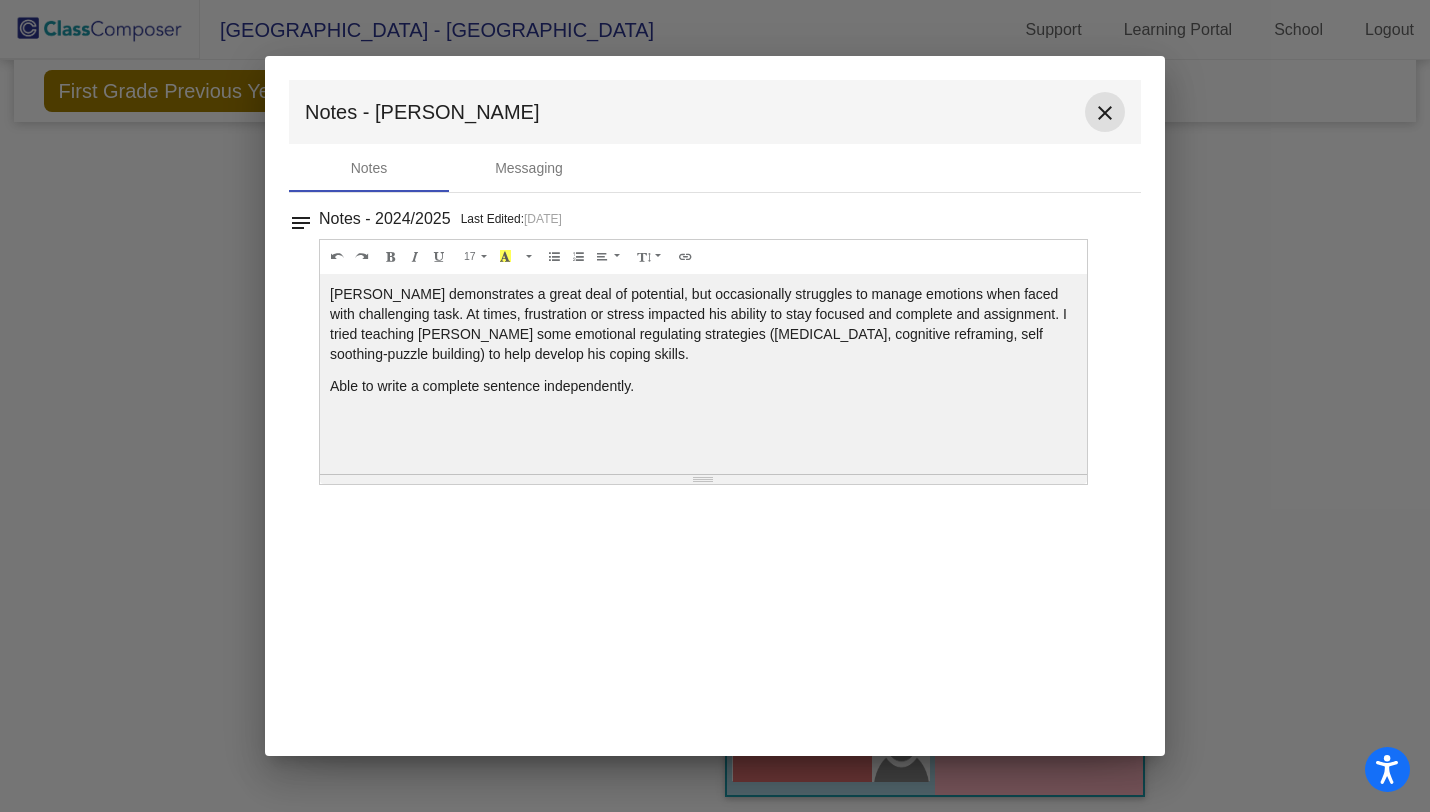 click on "close" at bounding box center (1105, 113) 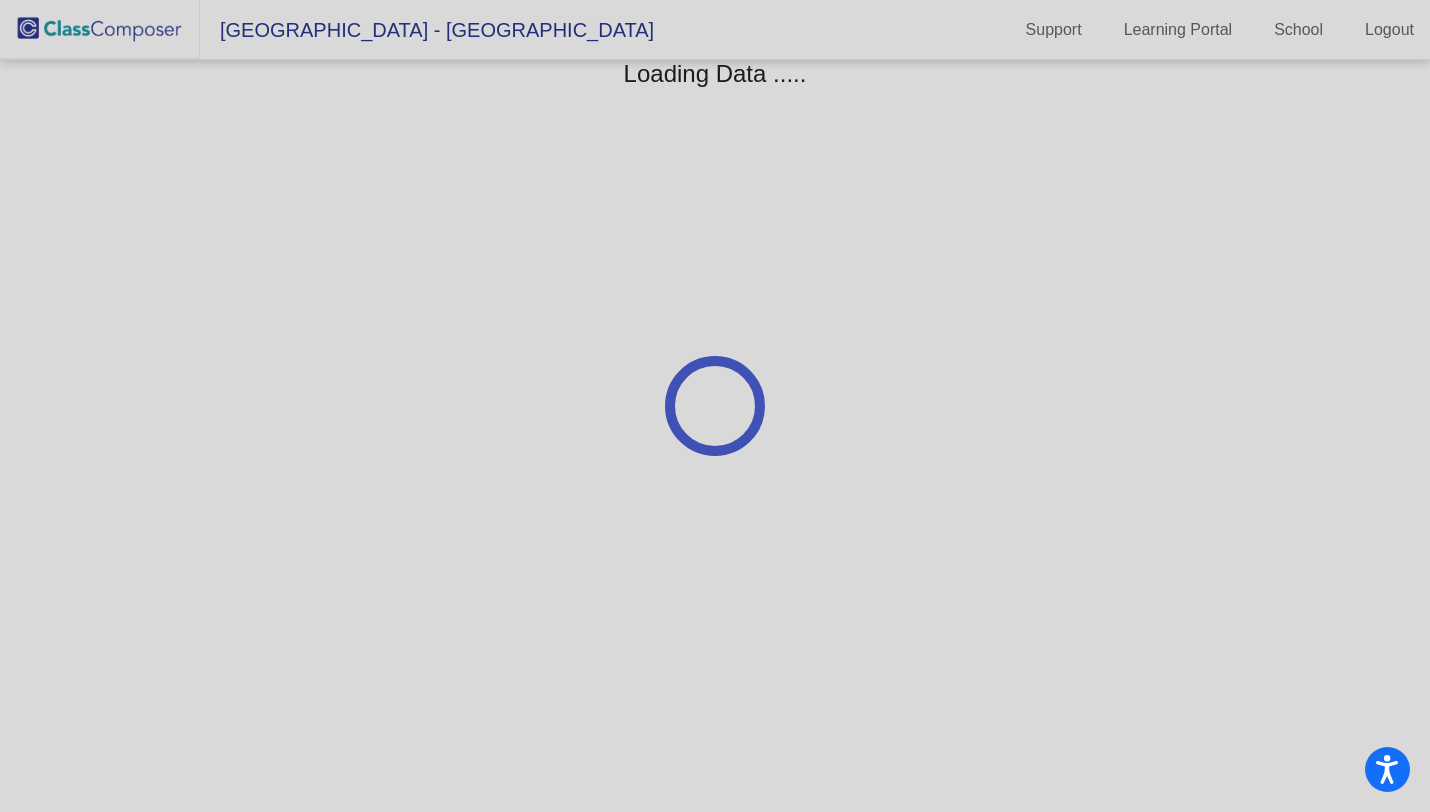 scroll, scrollTop: 0, scrollLeft: 0, axis: both 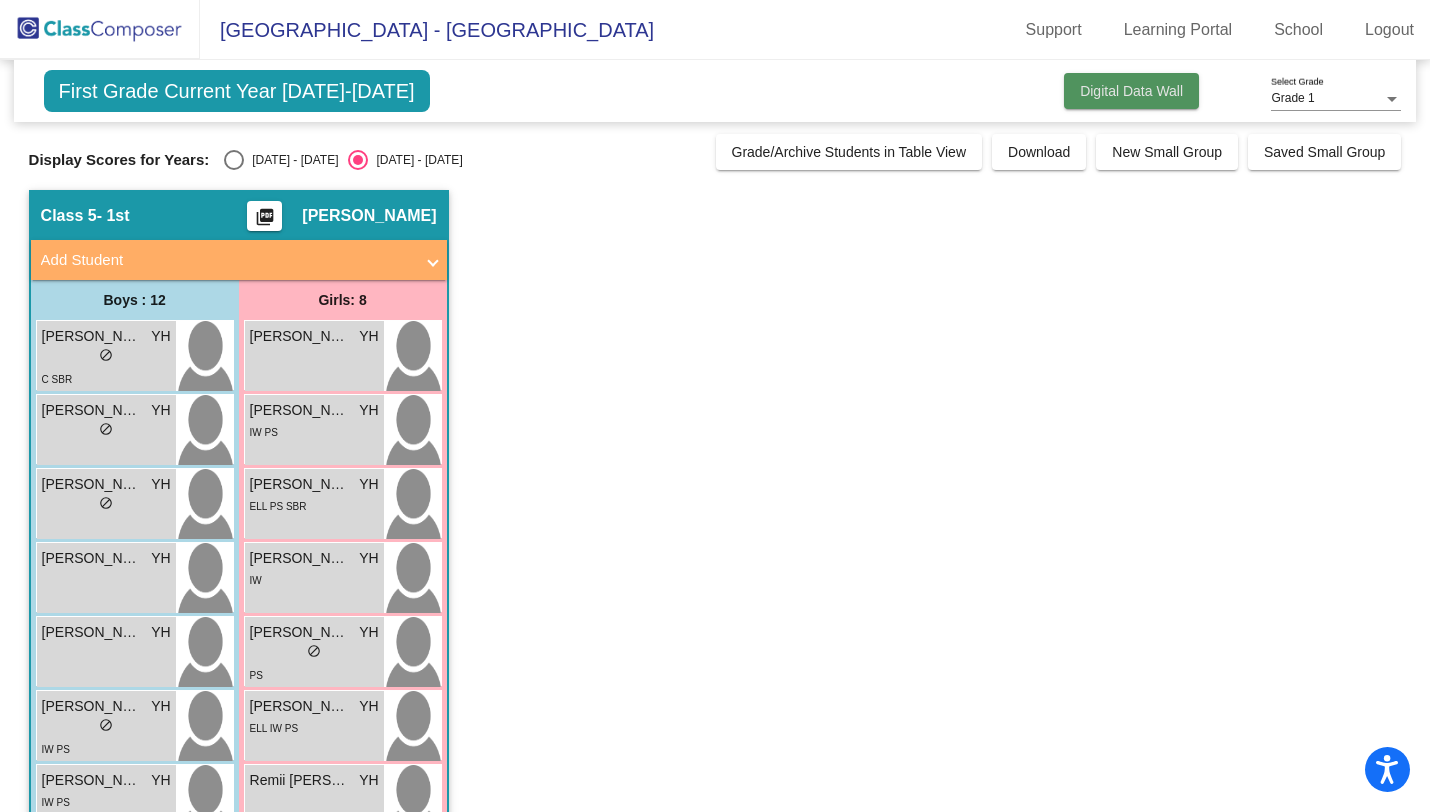 click on "Digital Data Wall" 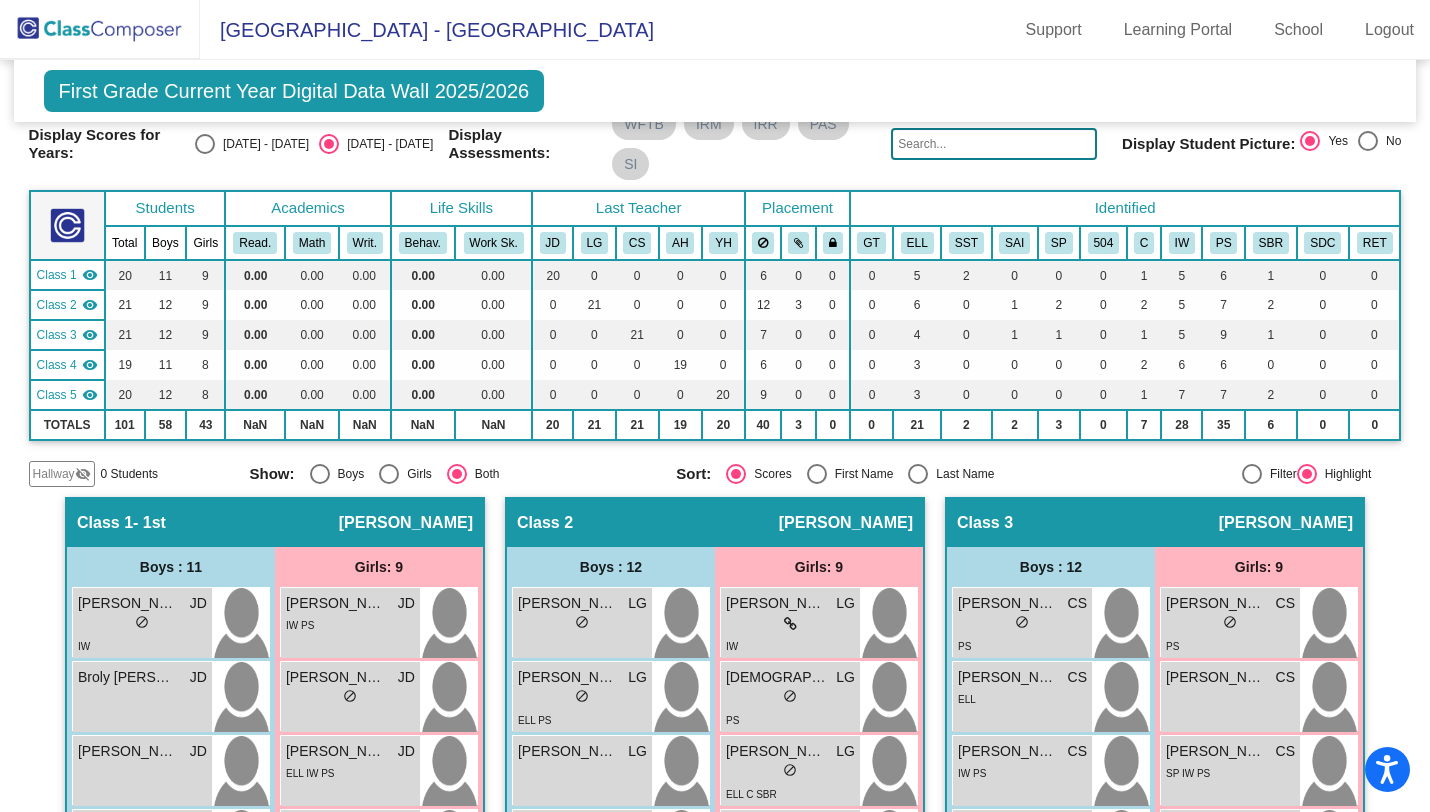 scroll, scrollTop: 0, scrollLeft: 0, axis: both 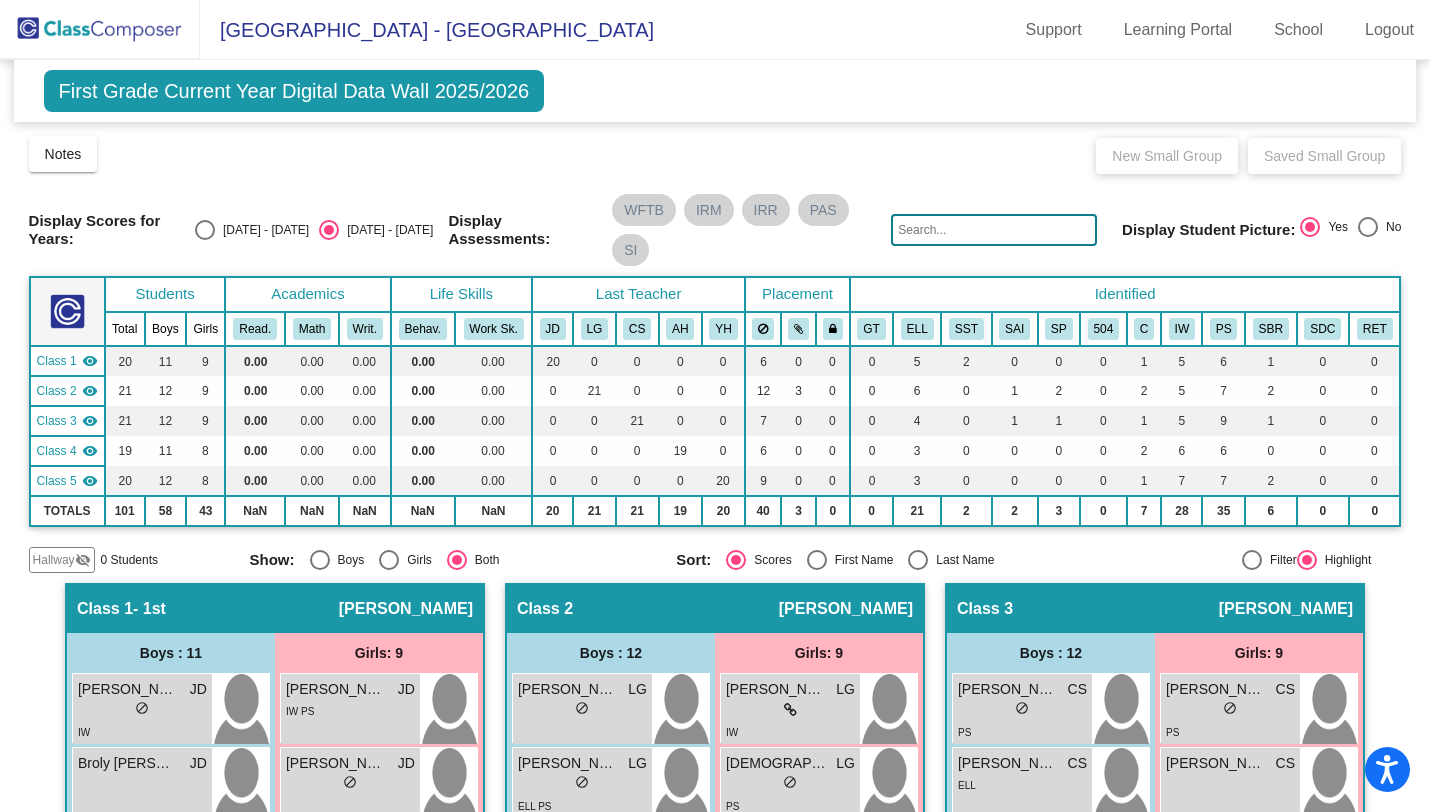 click on "First Grade Current Year Digital Data Wall 2025/2026" 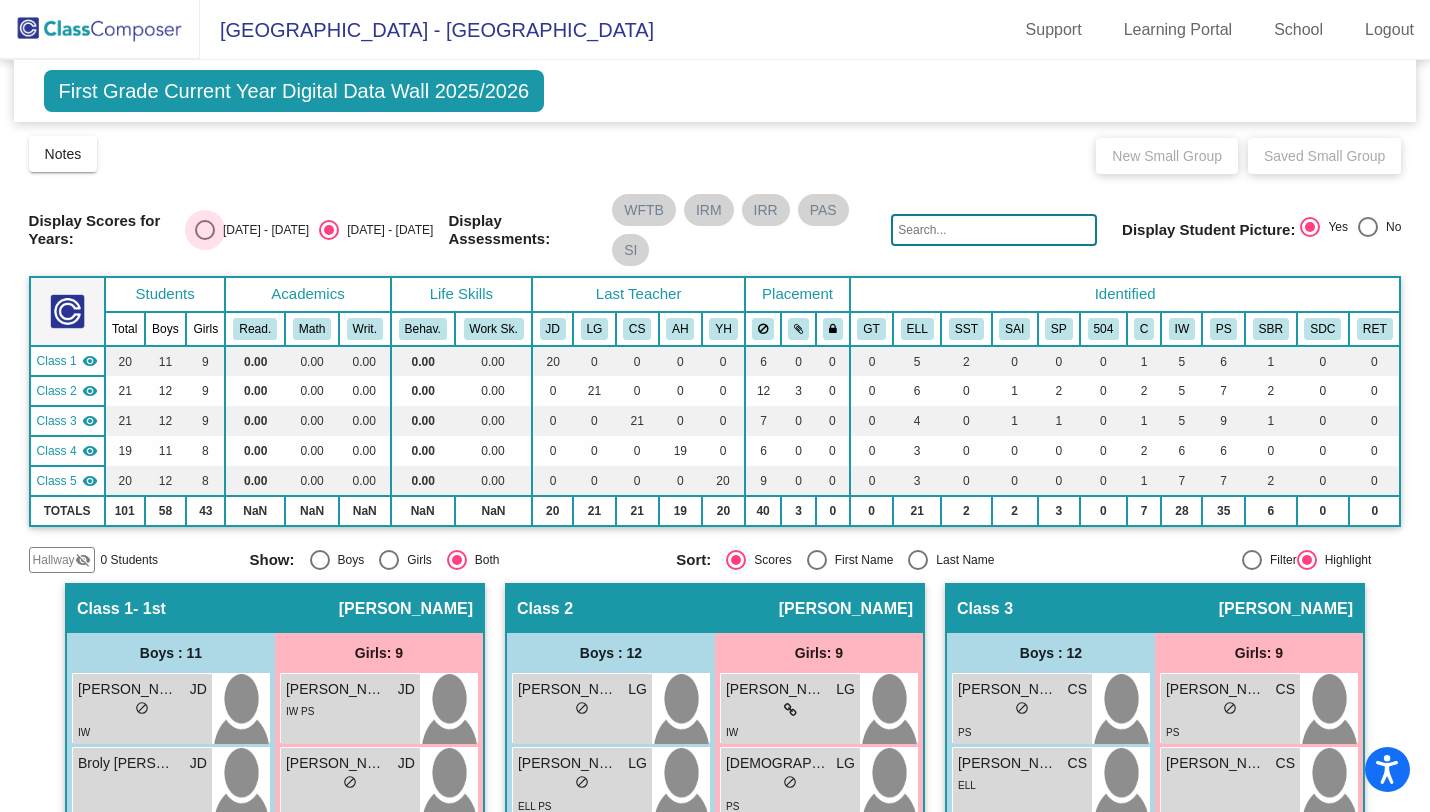click at bounding box center (205, 230) 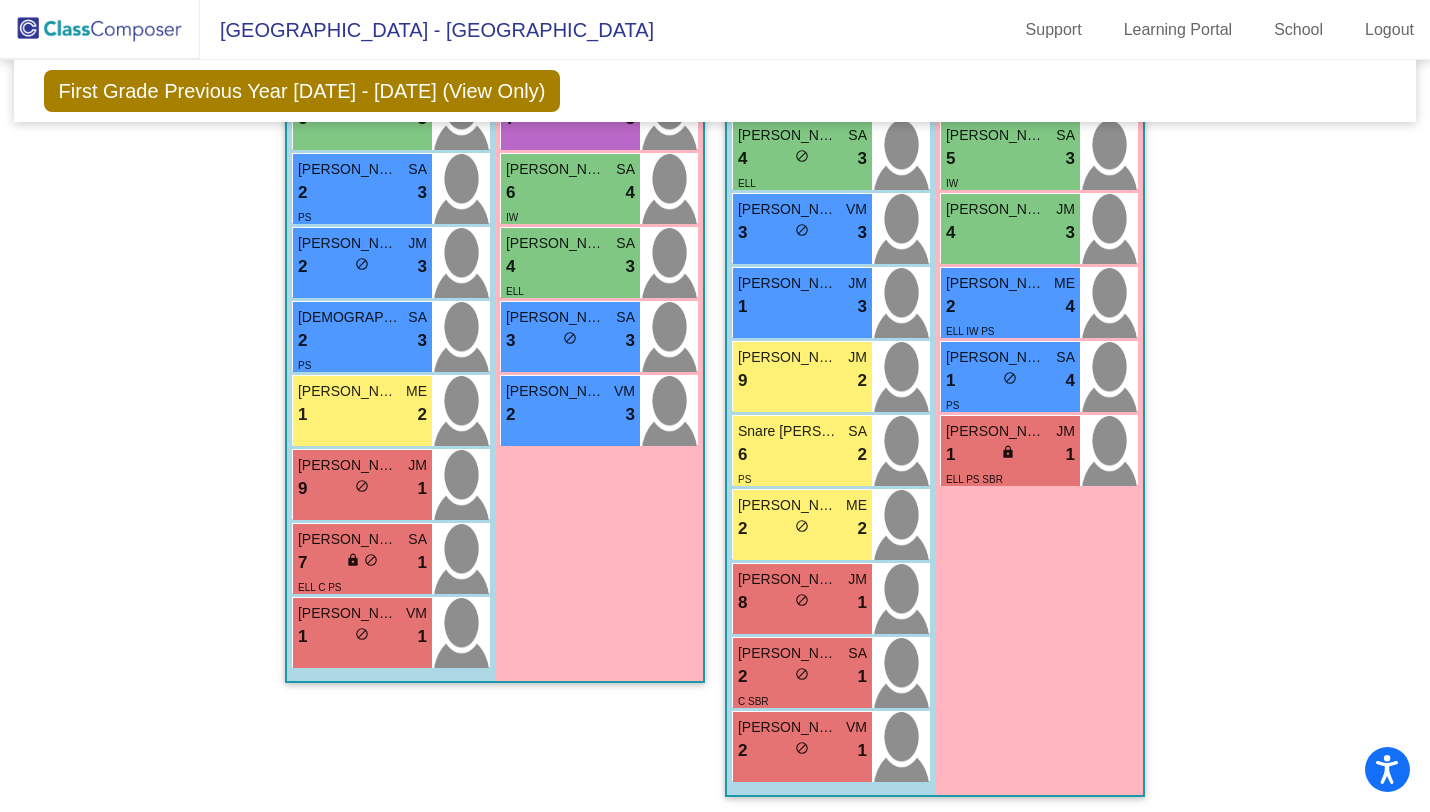 scroll, scrollTop: 1546, scrollLeft: 0, axis: vertical 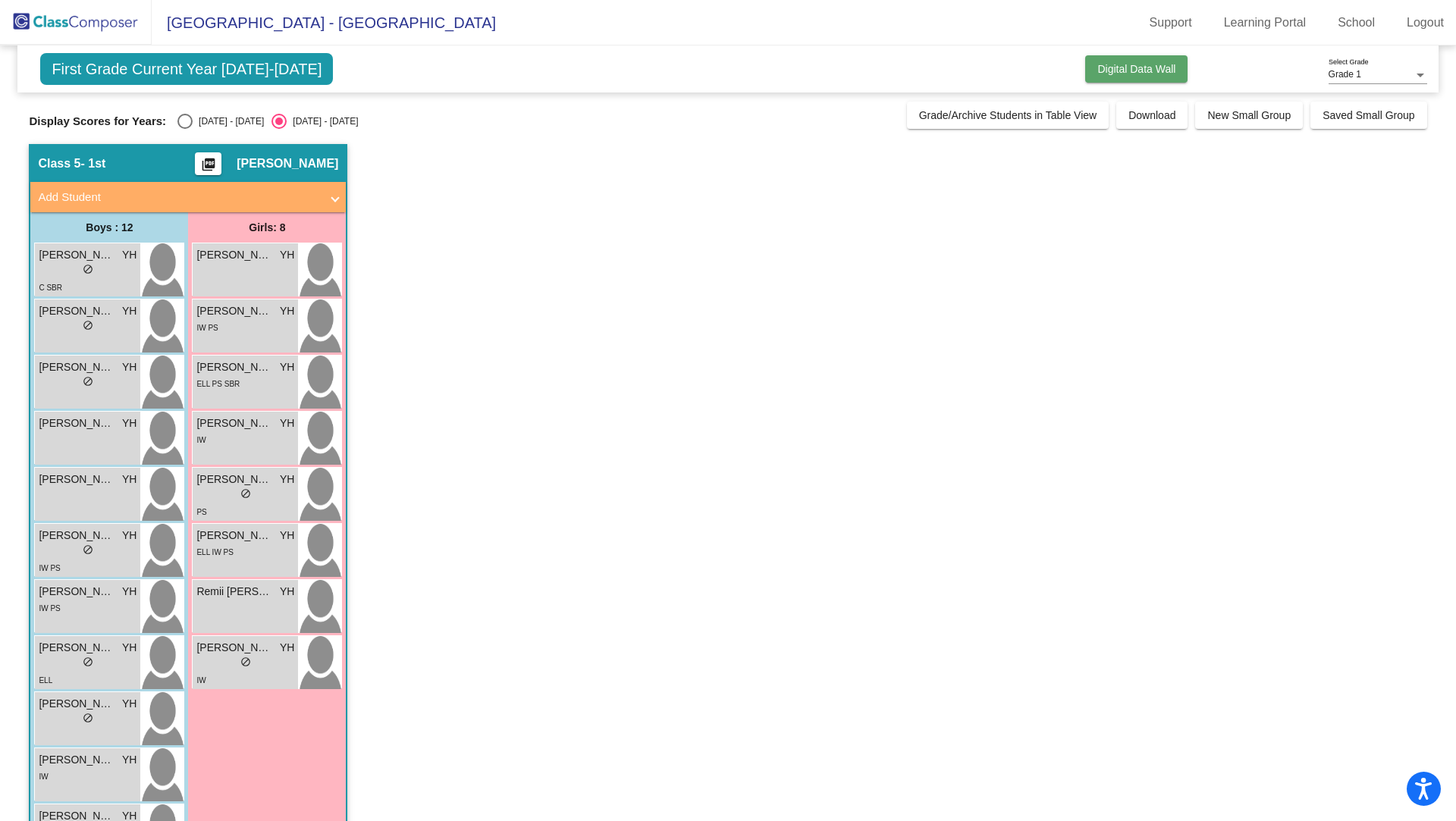 click on "Digital Data Wall" 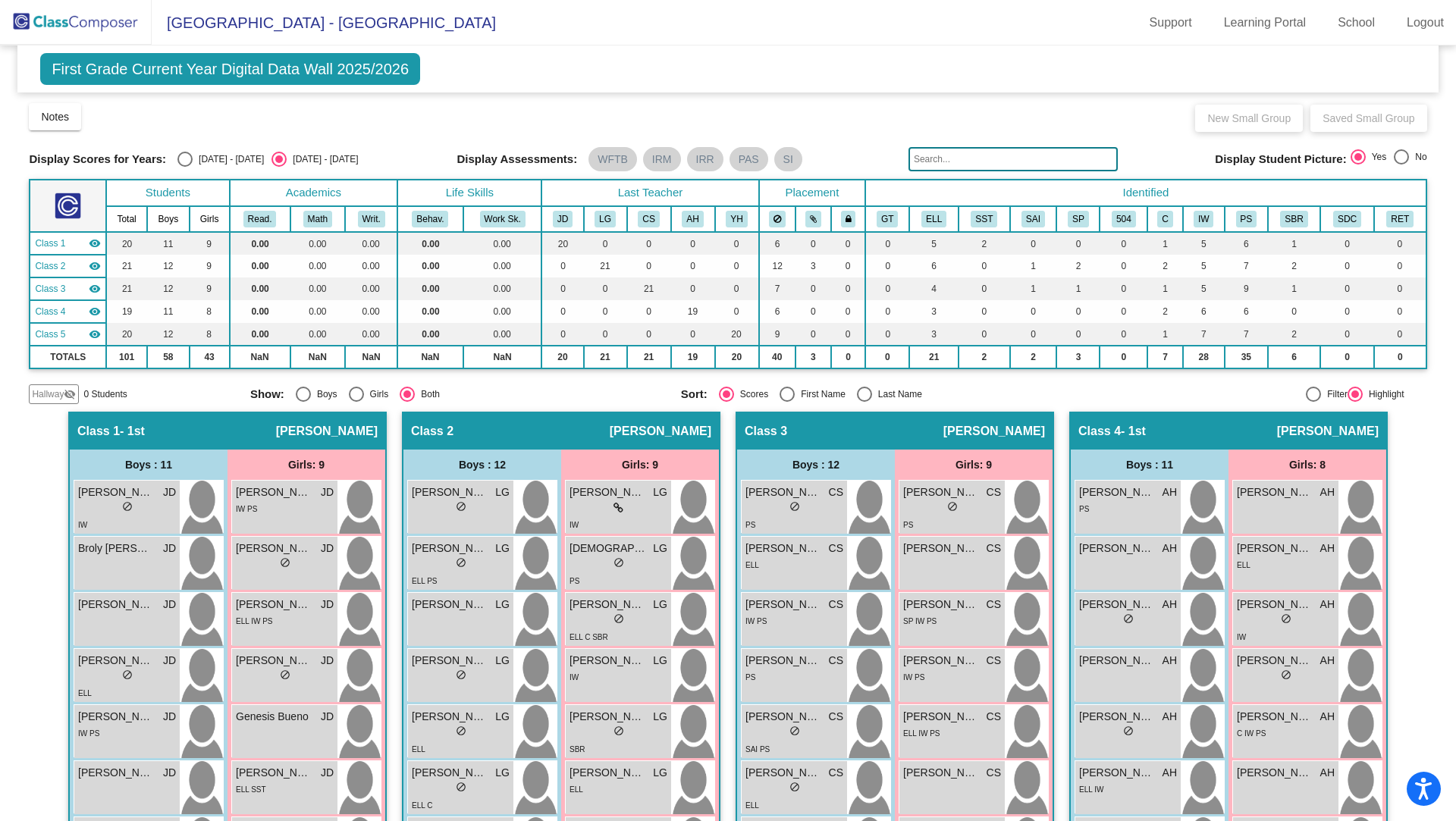 click at bounding box center [185, 159] 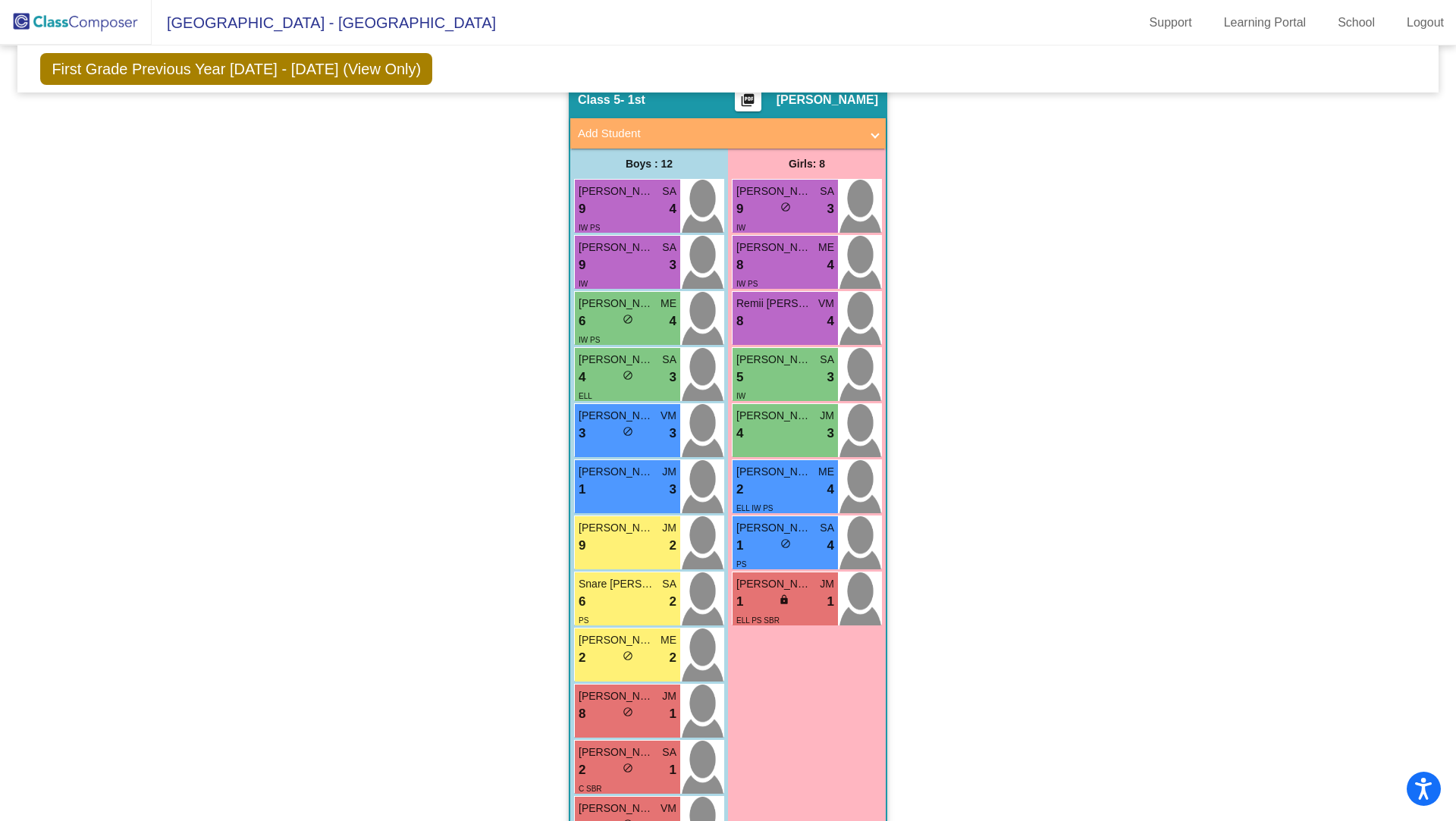 scroll, scrollTop: 1148, scrollLeft: 0, axis: vertical 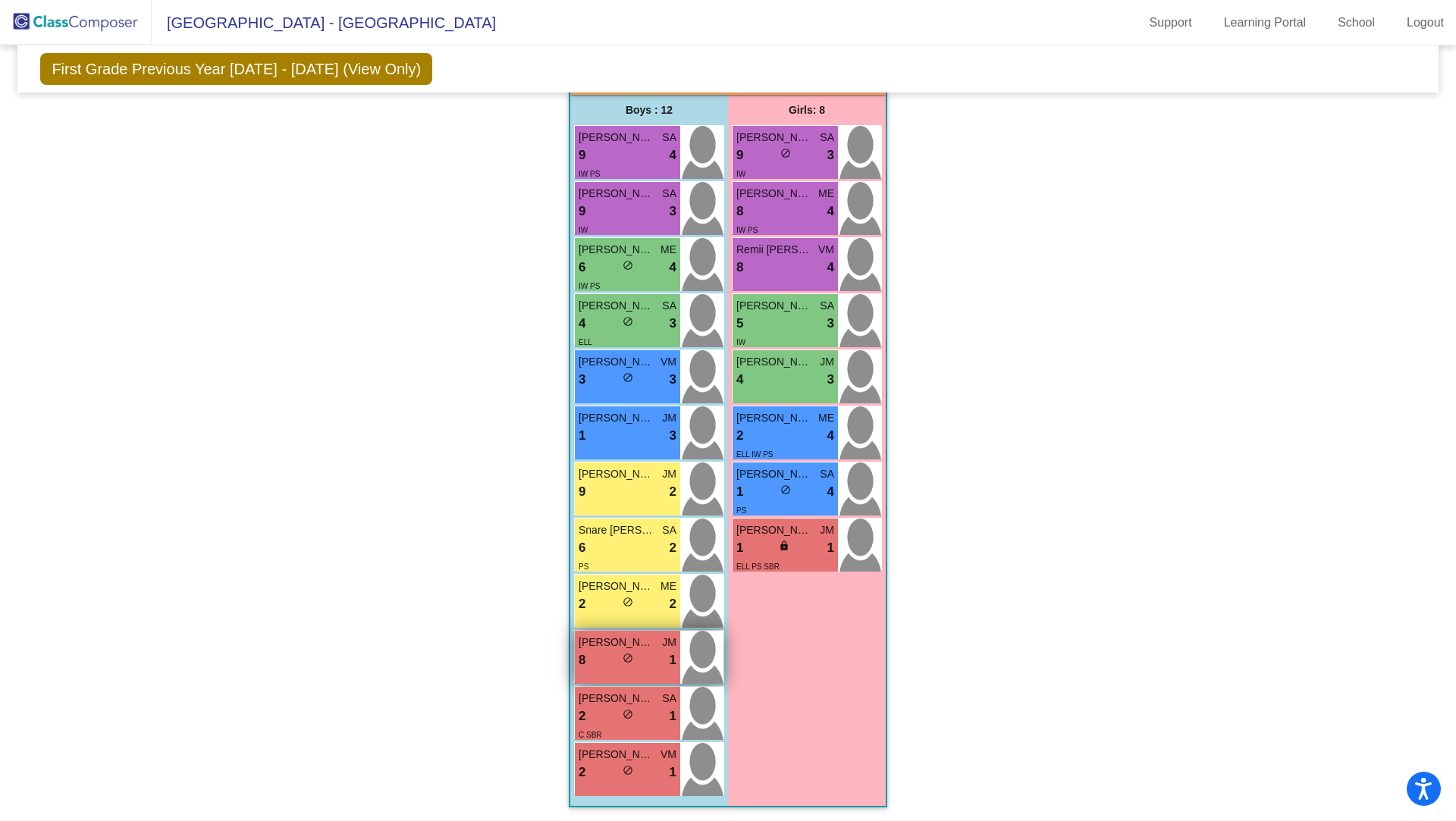 click on "8 lock do_not_disturb_alt 1" at bounding box center (627, 660) 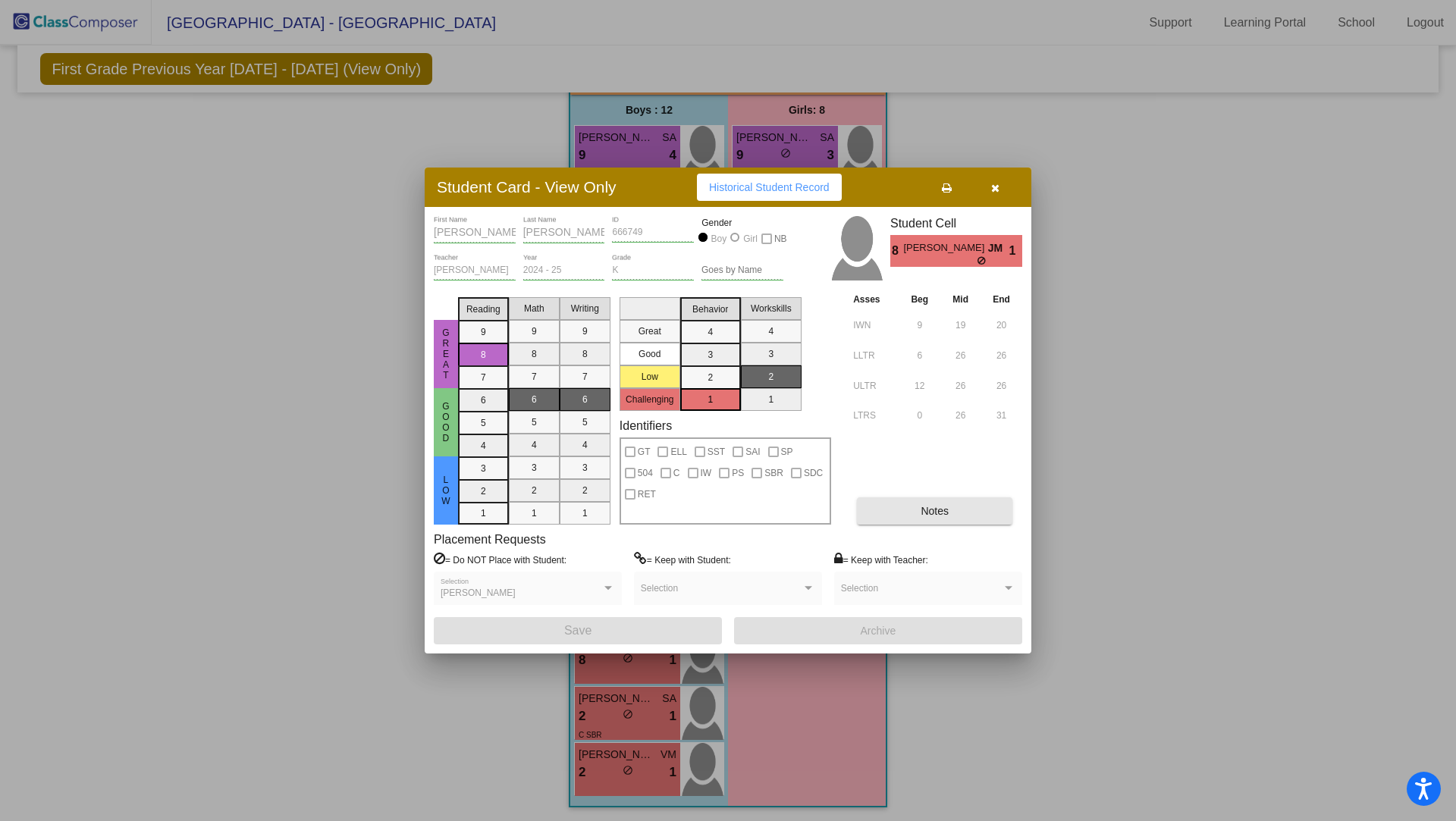 click on "Notes" at bounding box center [934, 511] 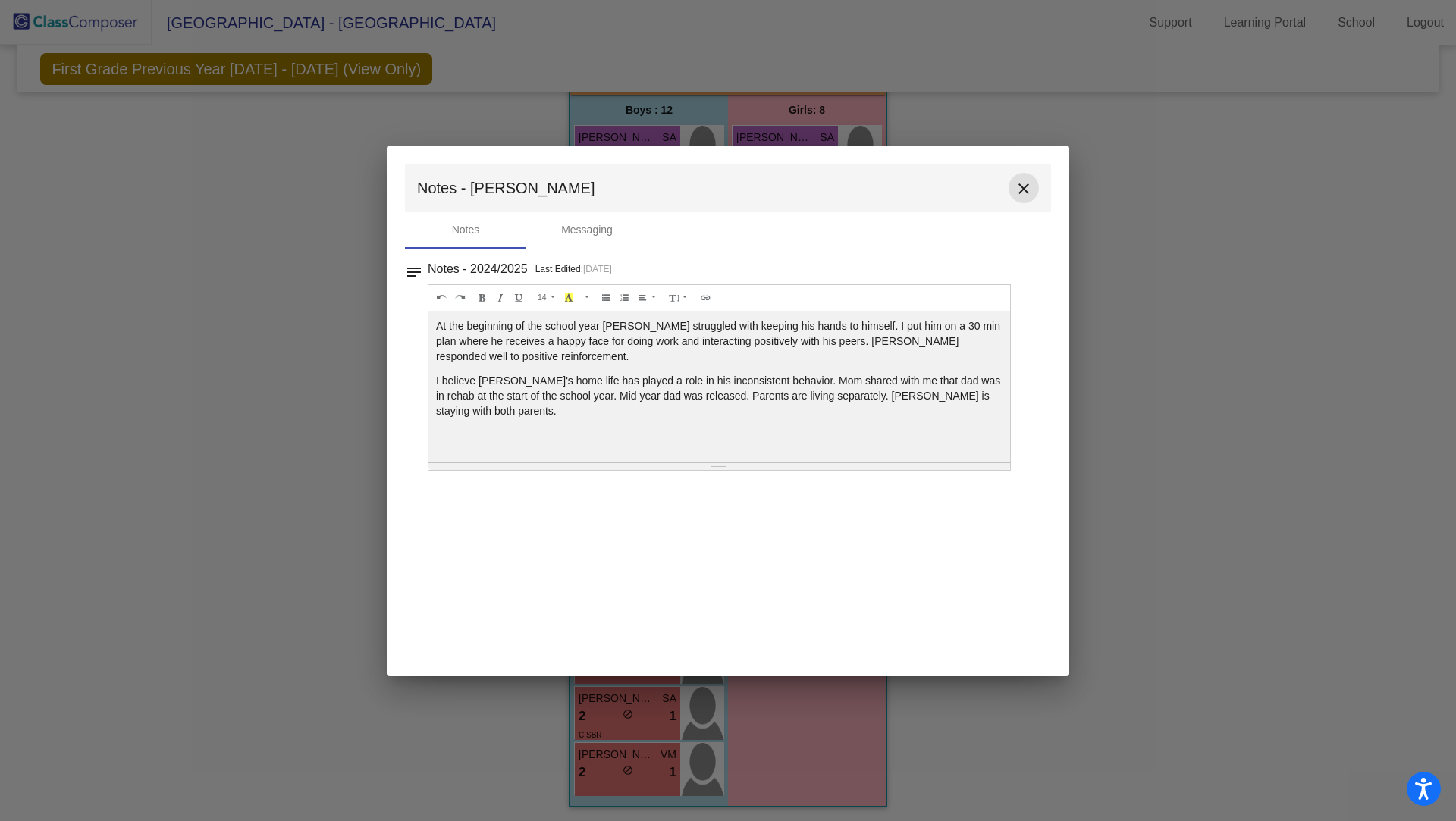 click on "close" at bounding box center [1024, 189] 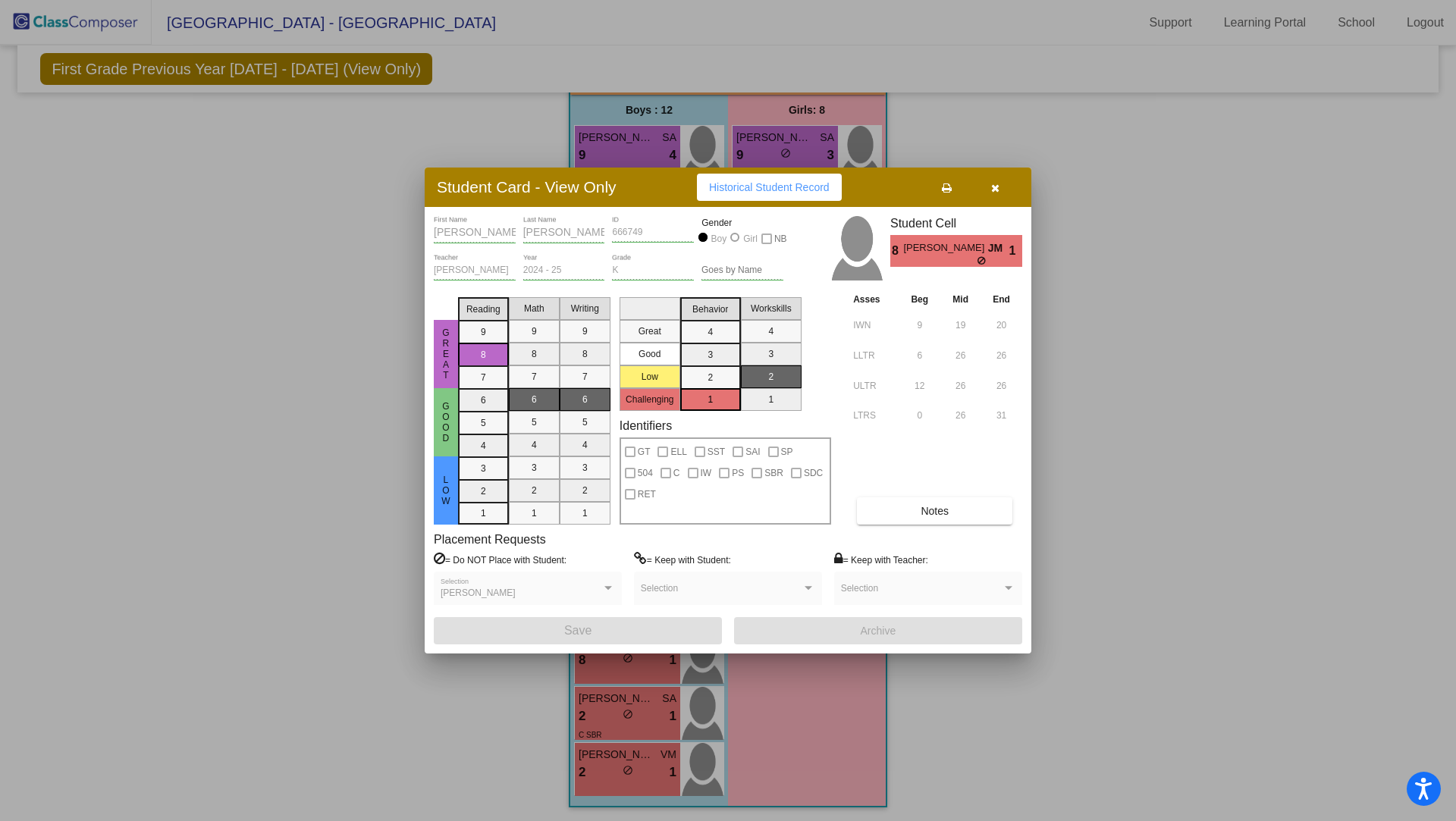 click at bounding box center (995, 188) 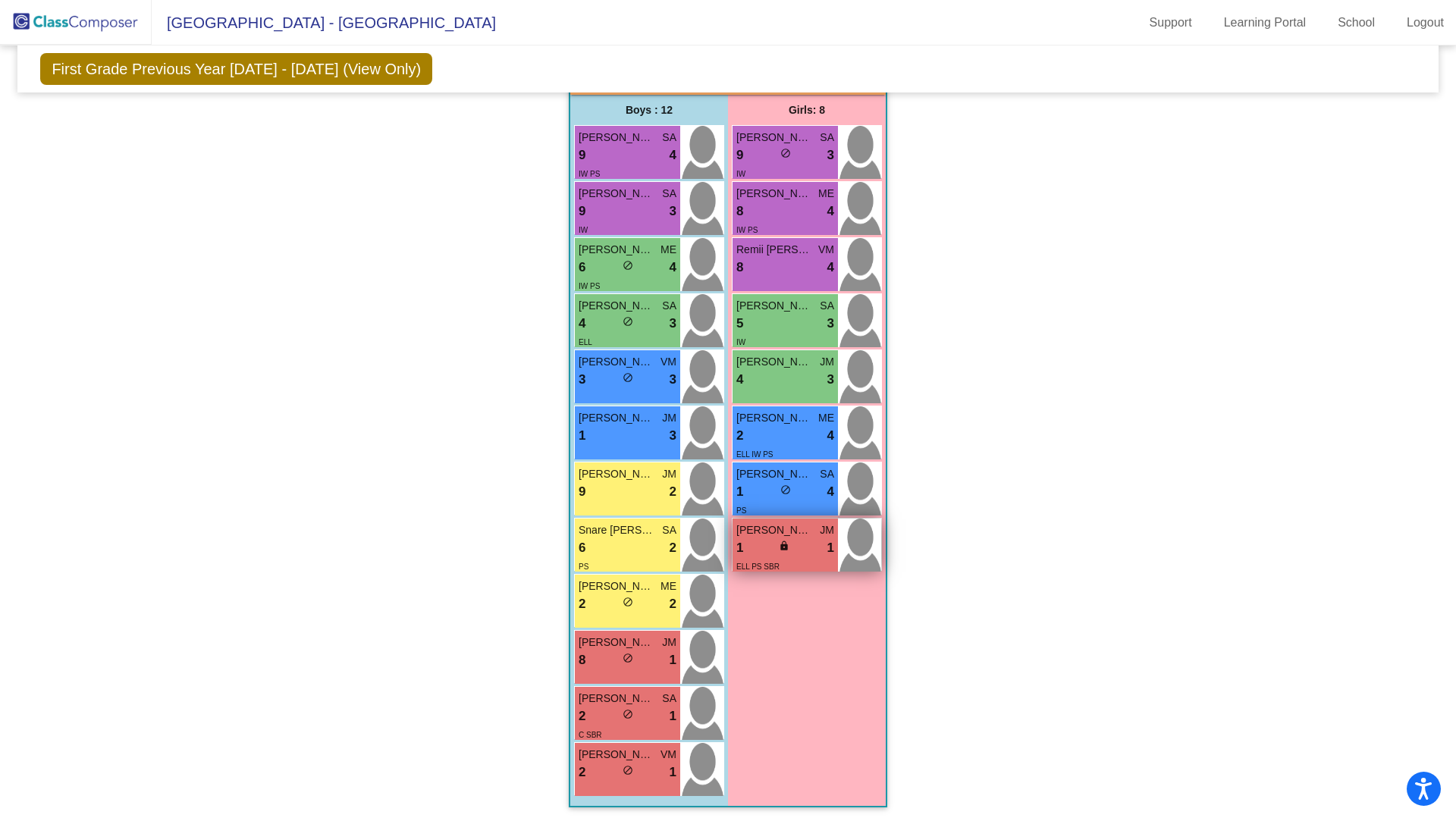 click on "1 lock do_not_disturb_alt 1" at bounding box center (785, 548) 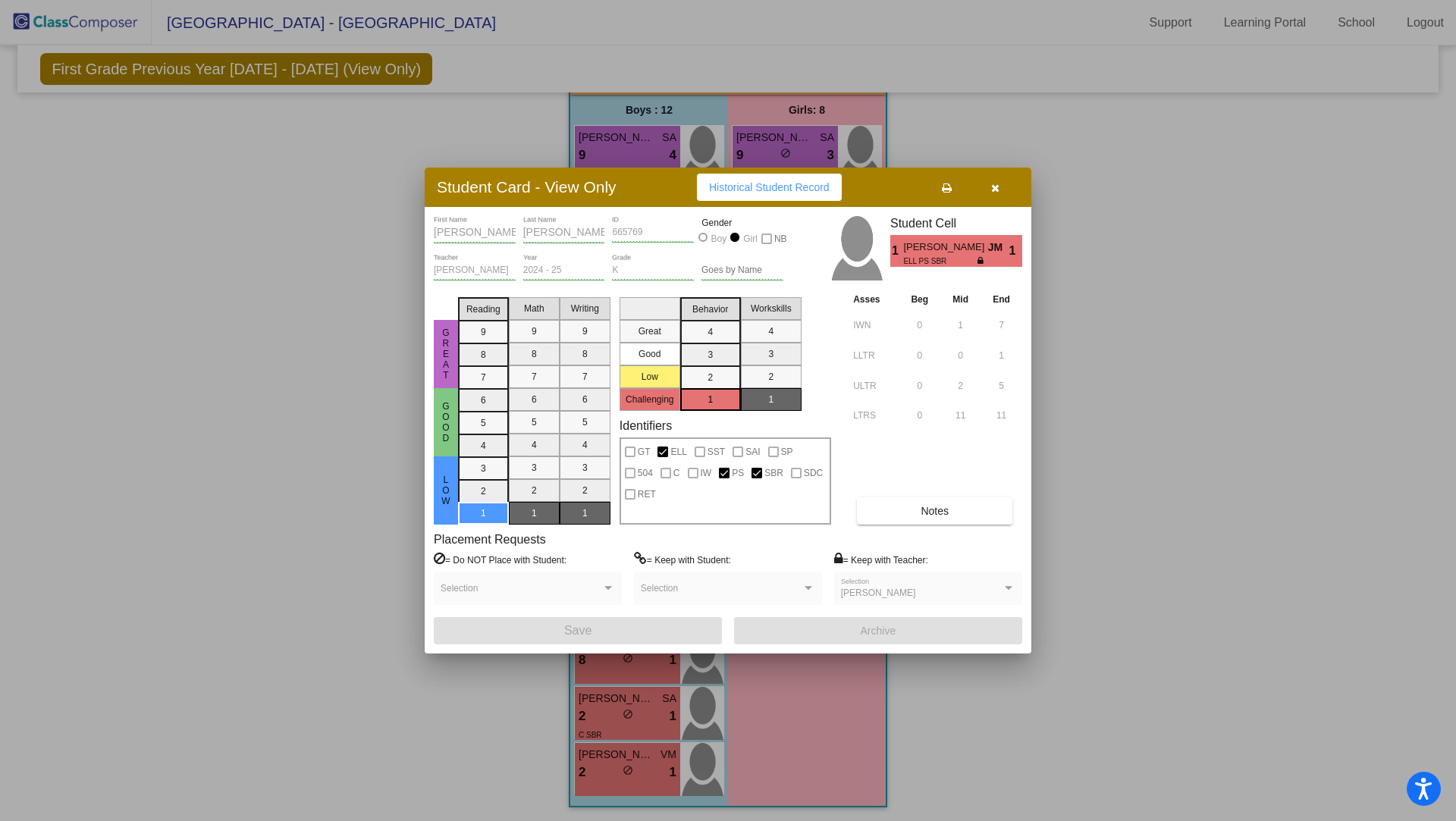 click at bounding box center [995, 188] 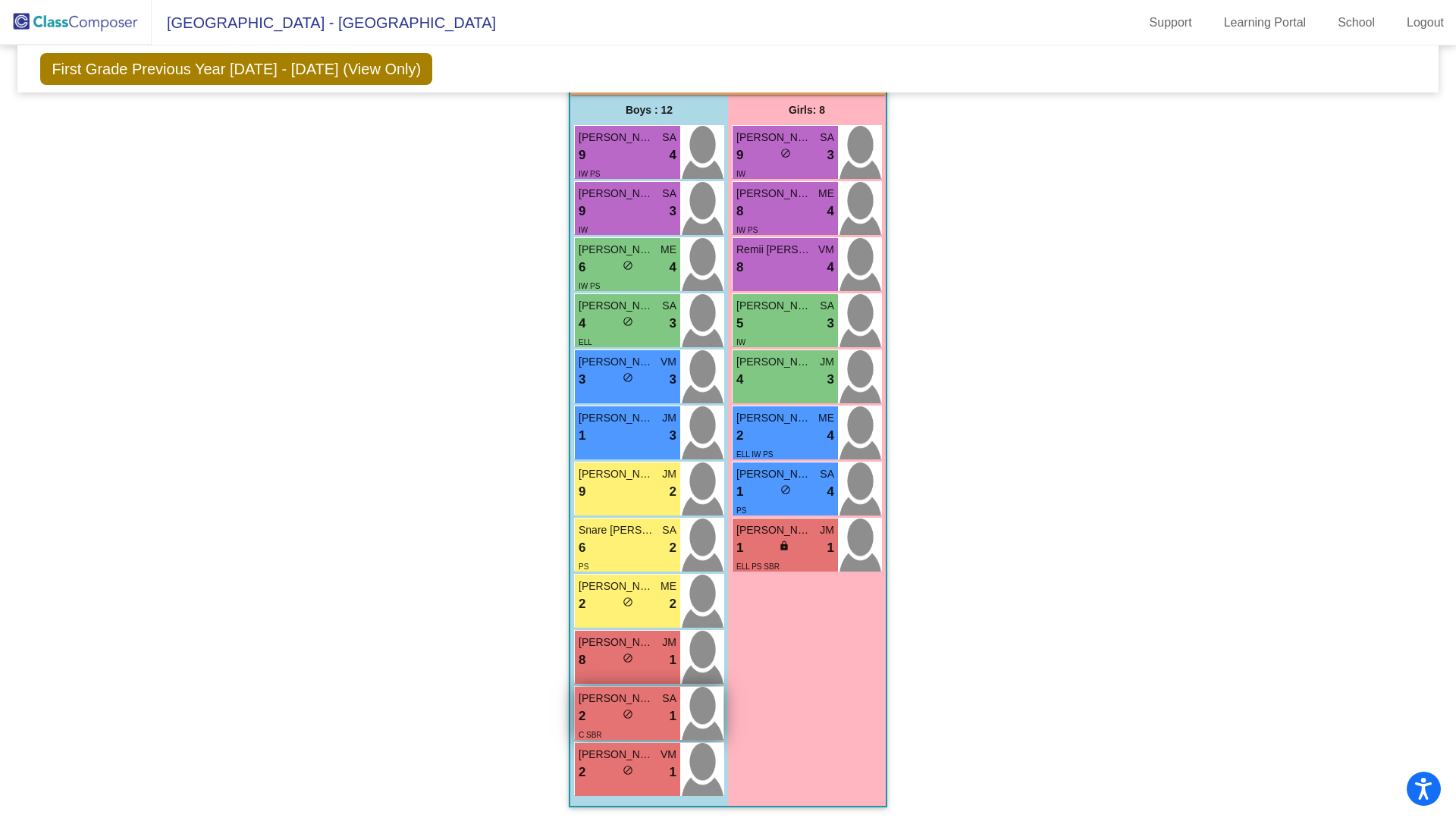 click on "2 lock do_not_disturb_alt 1" at bounding box center (627, 716) 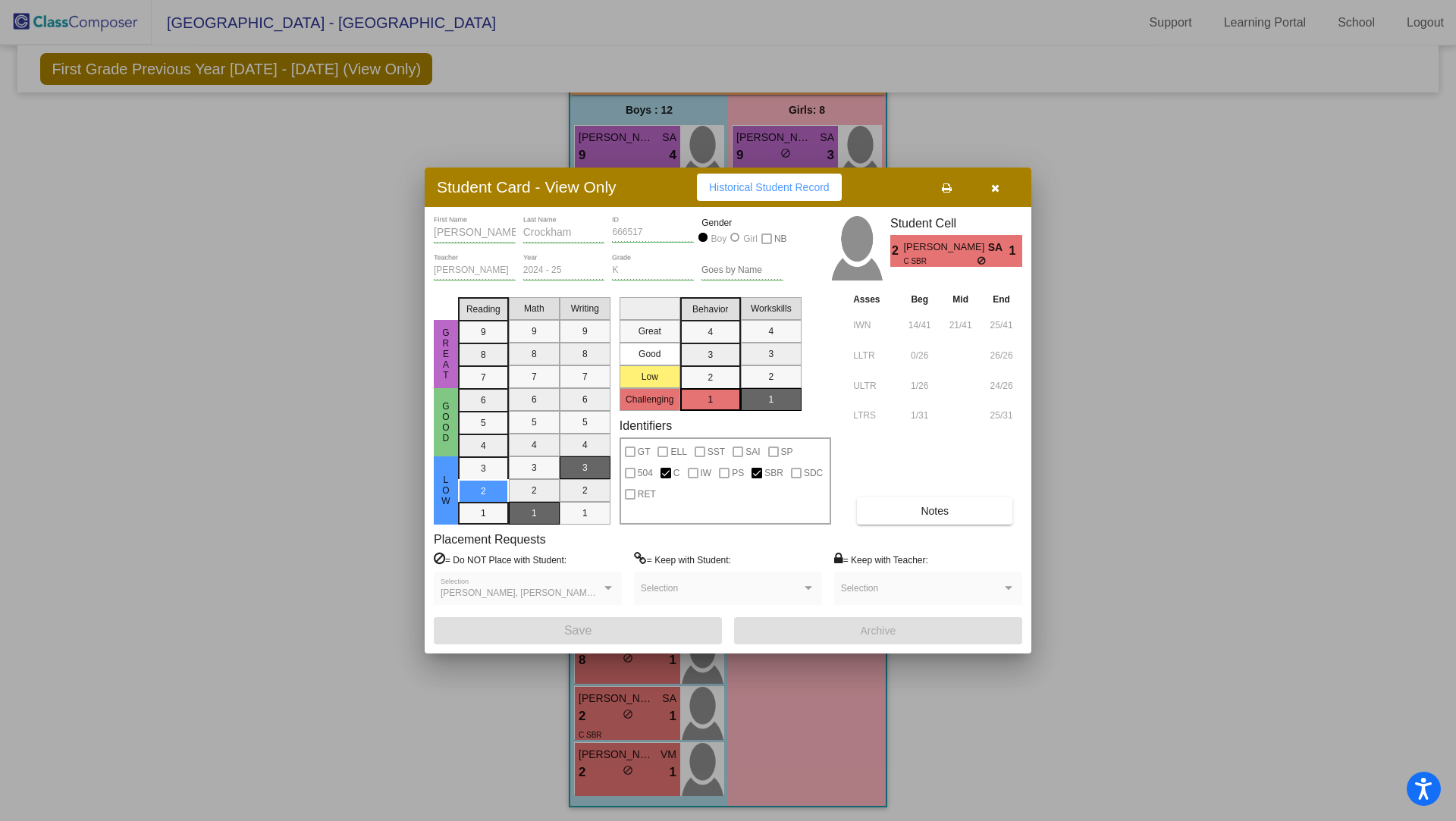 click on "Notes" at bounding box center [934, 511] 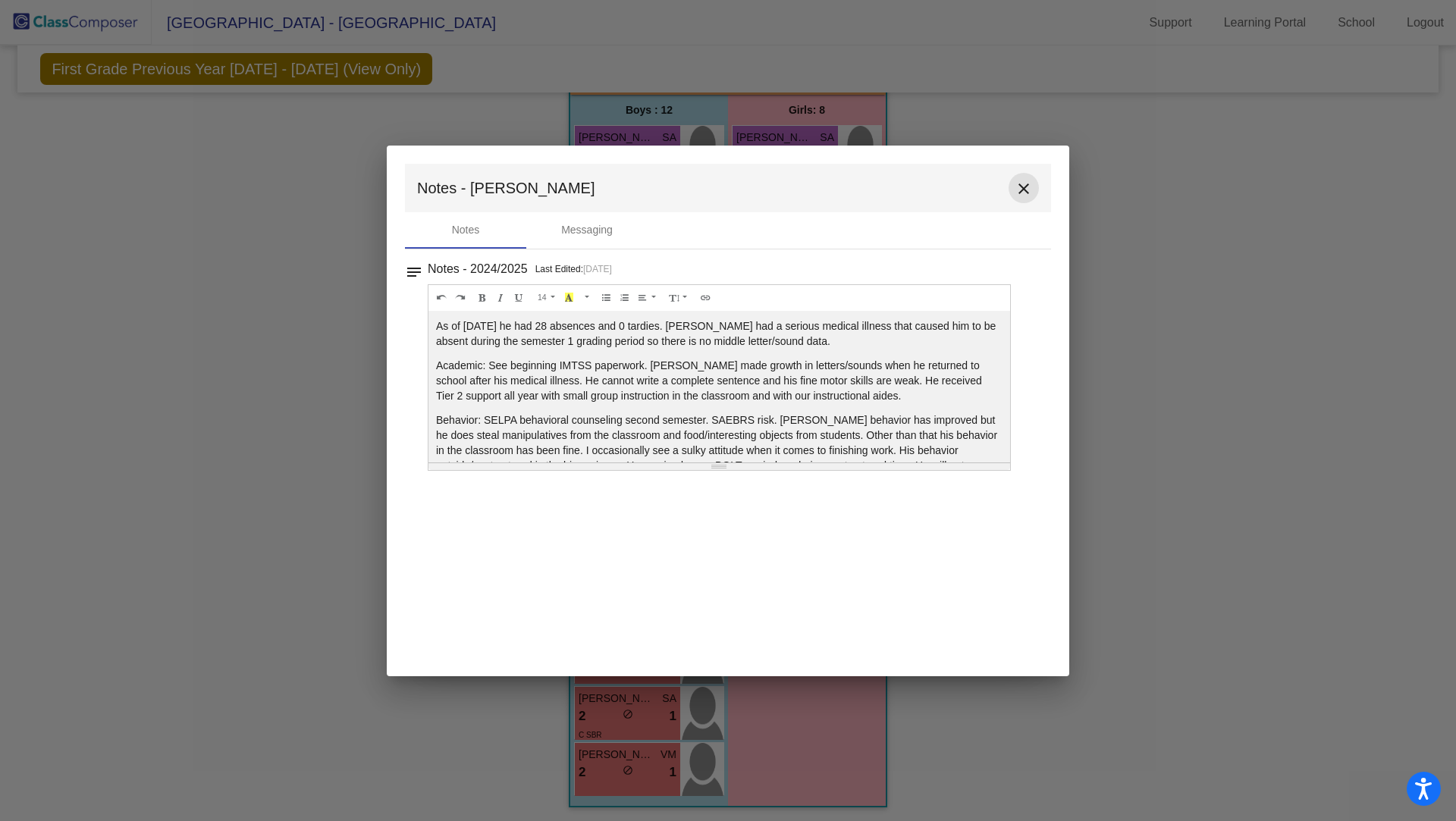 click on "close" at bounding box center (1024, 189) 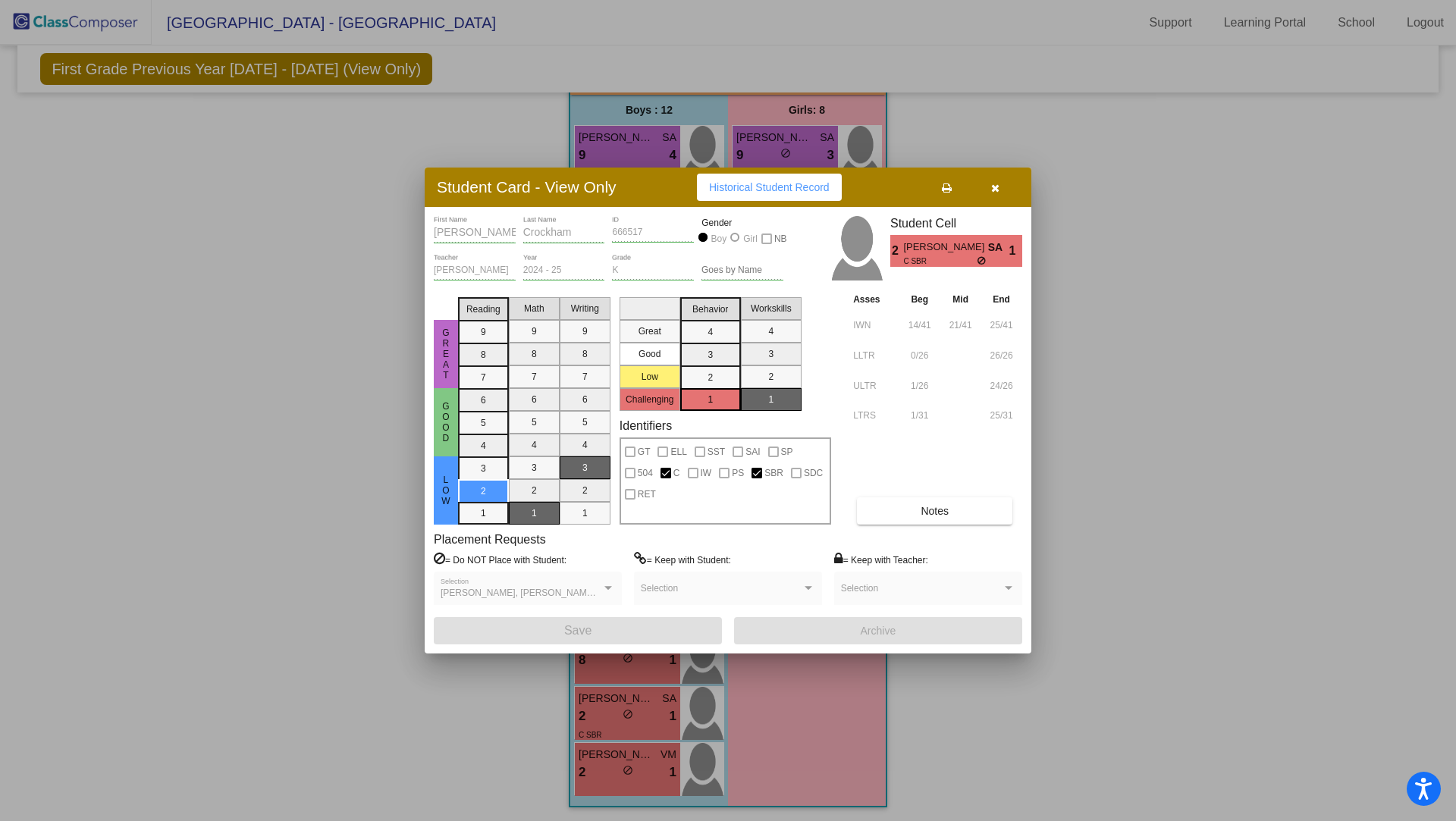 click at bounding box center (995, 188) 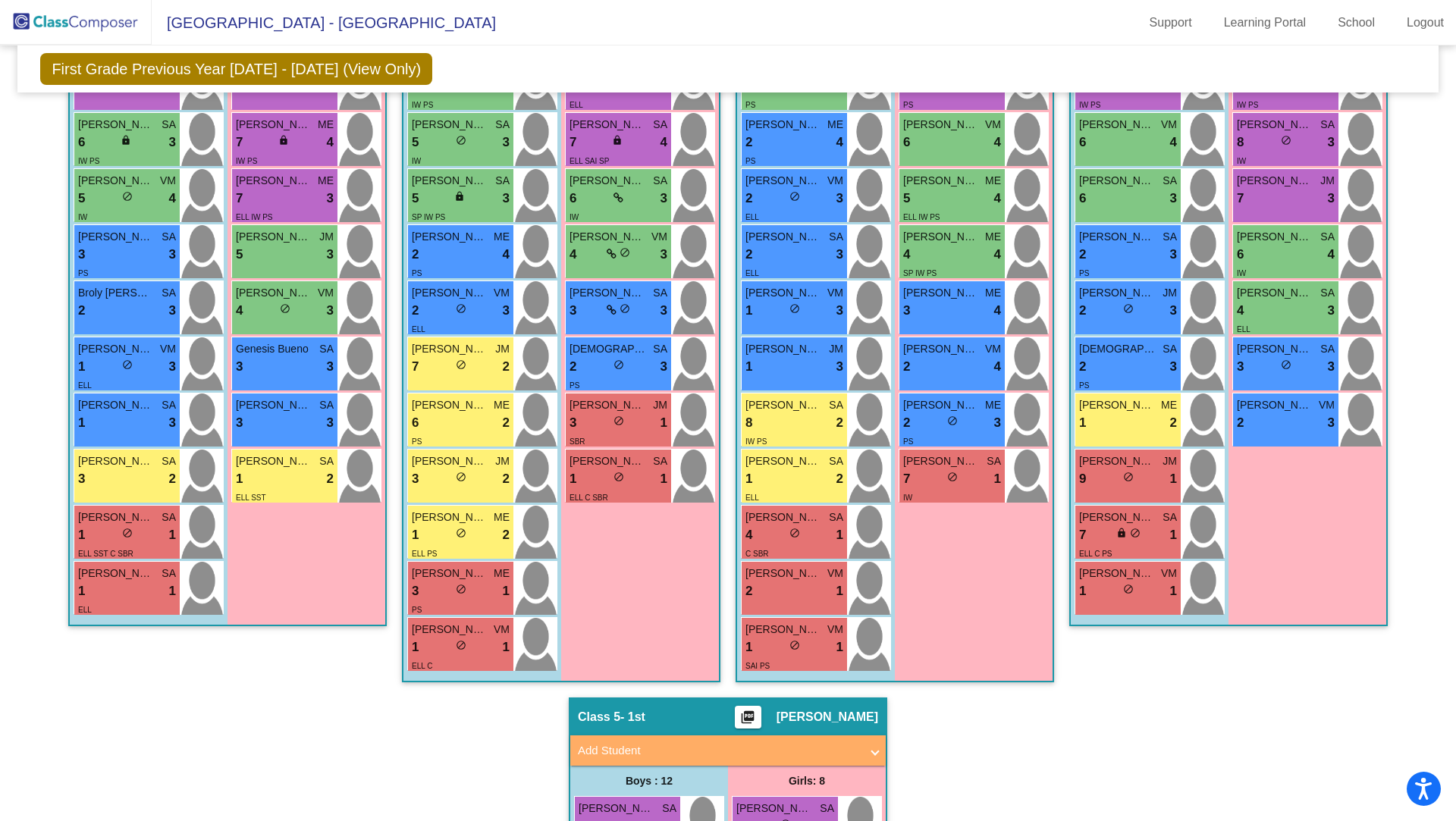 scroll, scrollTop: 558, scrollLeft: 0, axis: vertical 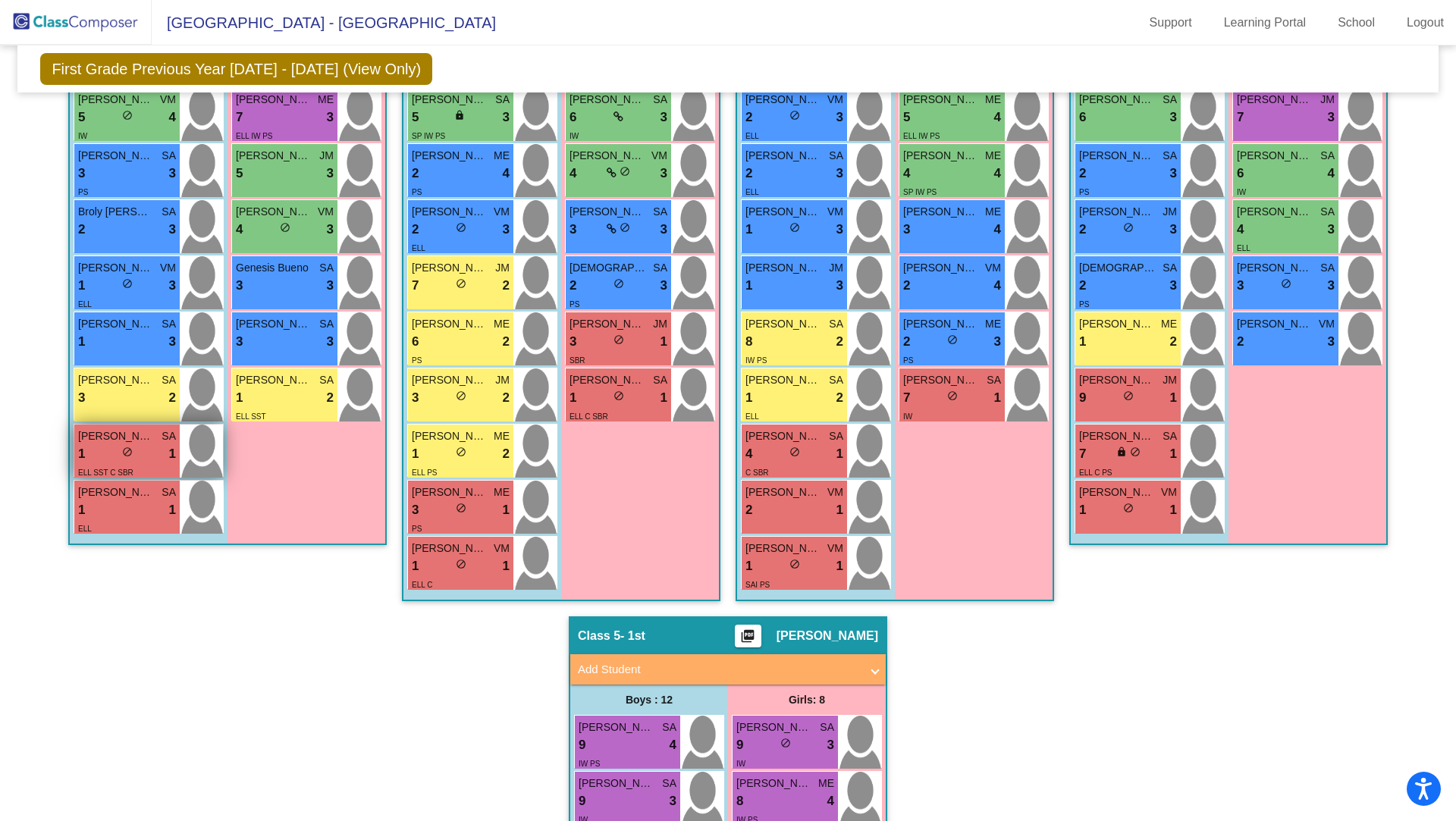 click on "1 lock do_not_disturb_alt 1" at bounding box center (127, 454) 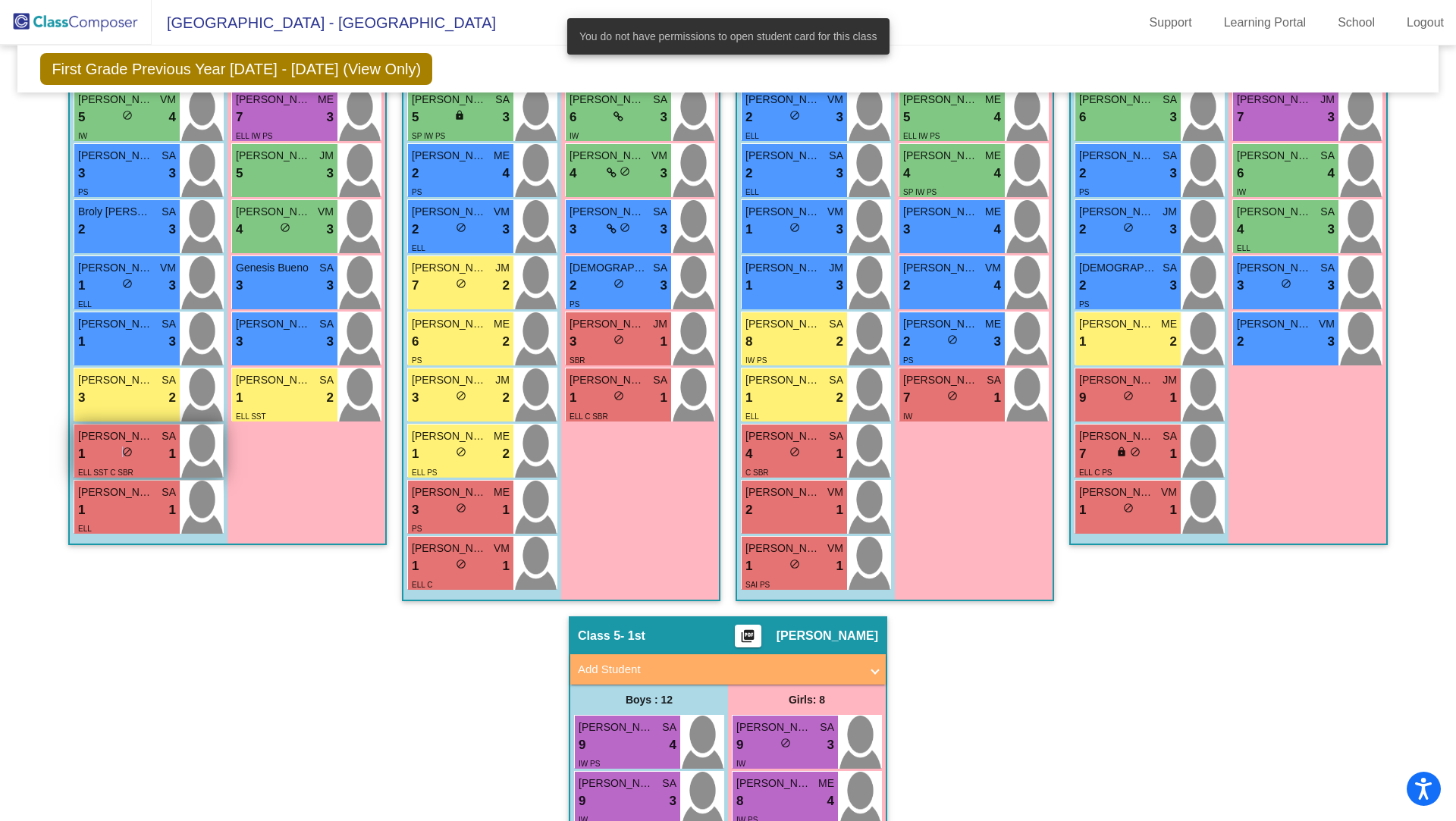 click on "1 lock do_not_disturb_alt 1" at bounding box center [127, 454] 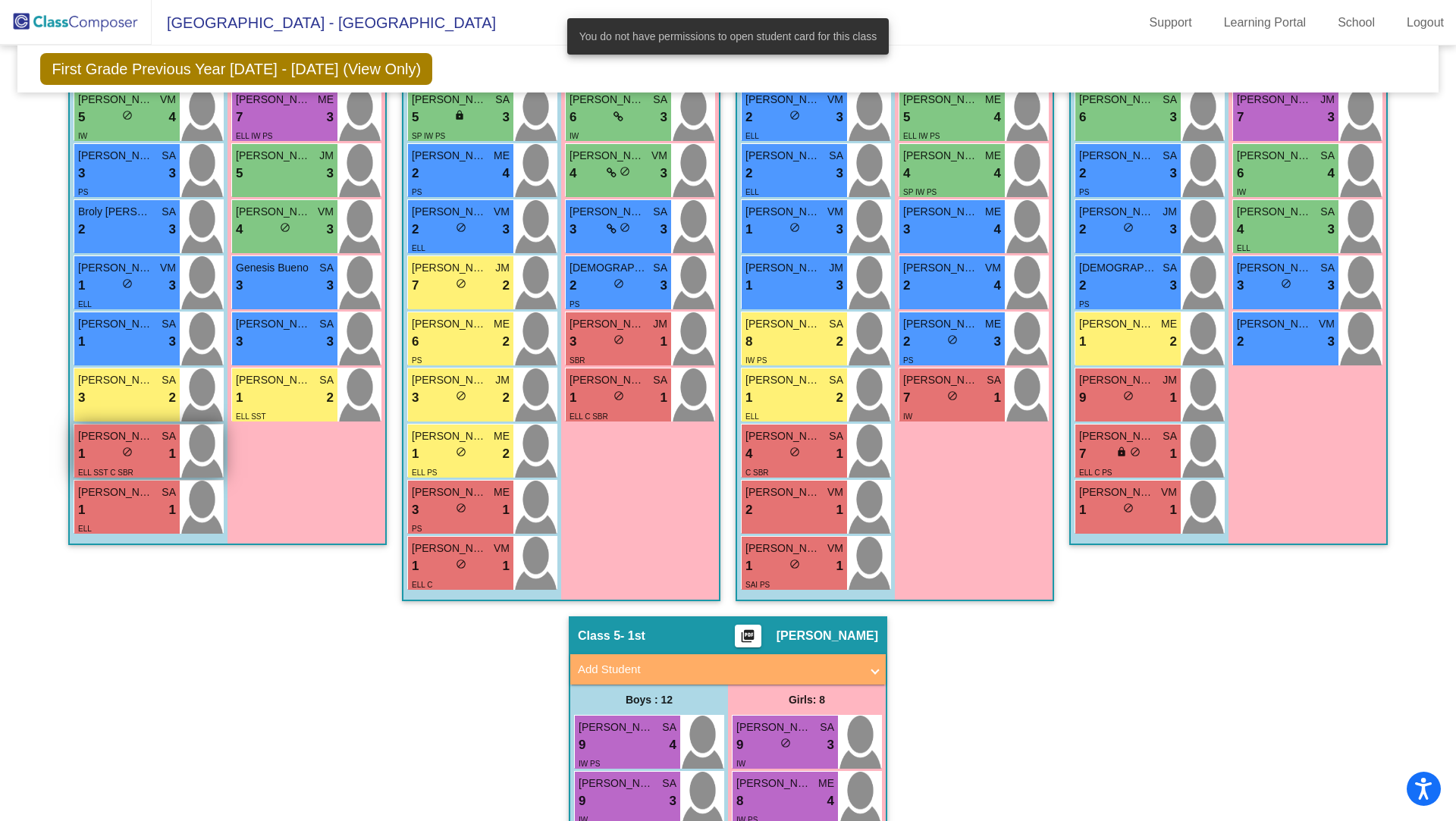 click on "1 lock do_not_disturb_alt 1" at bounding box center [127, 454] 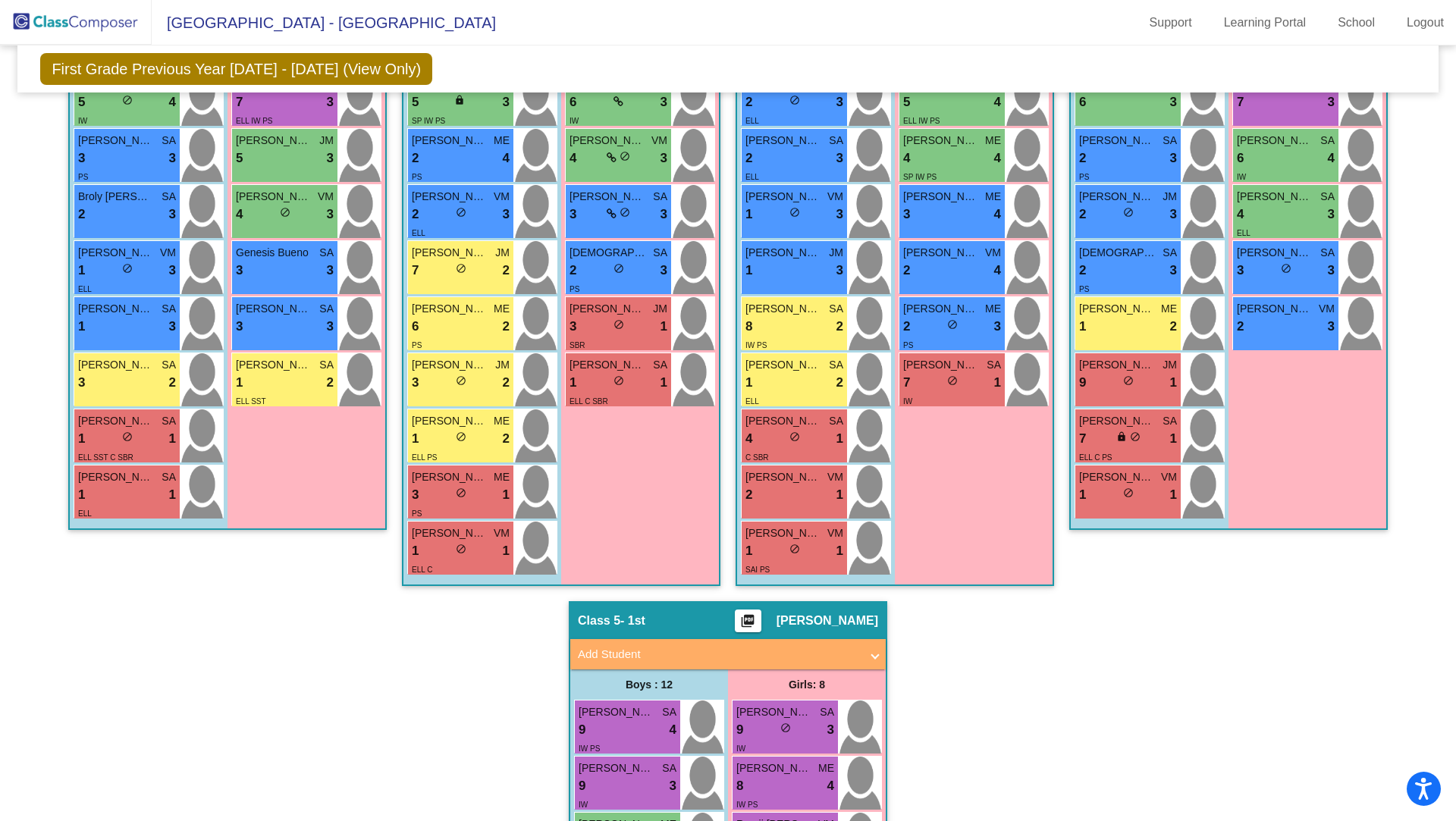 scroll, scrollTop: 575, scrollLeft: 0, axis: vertical 